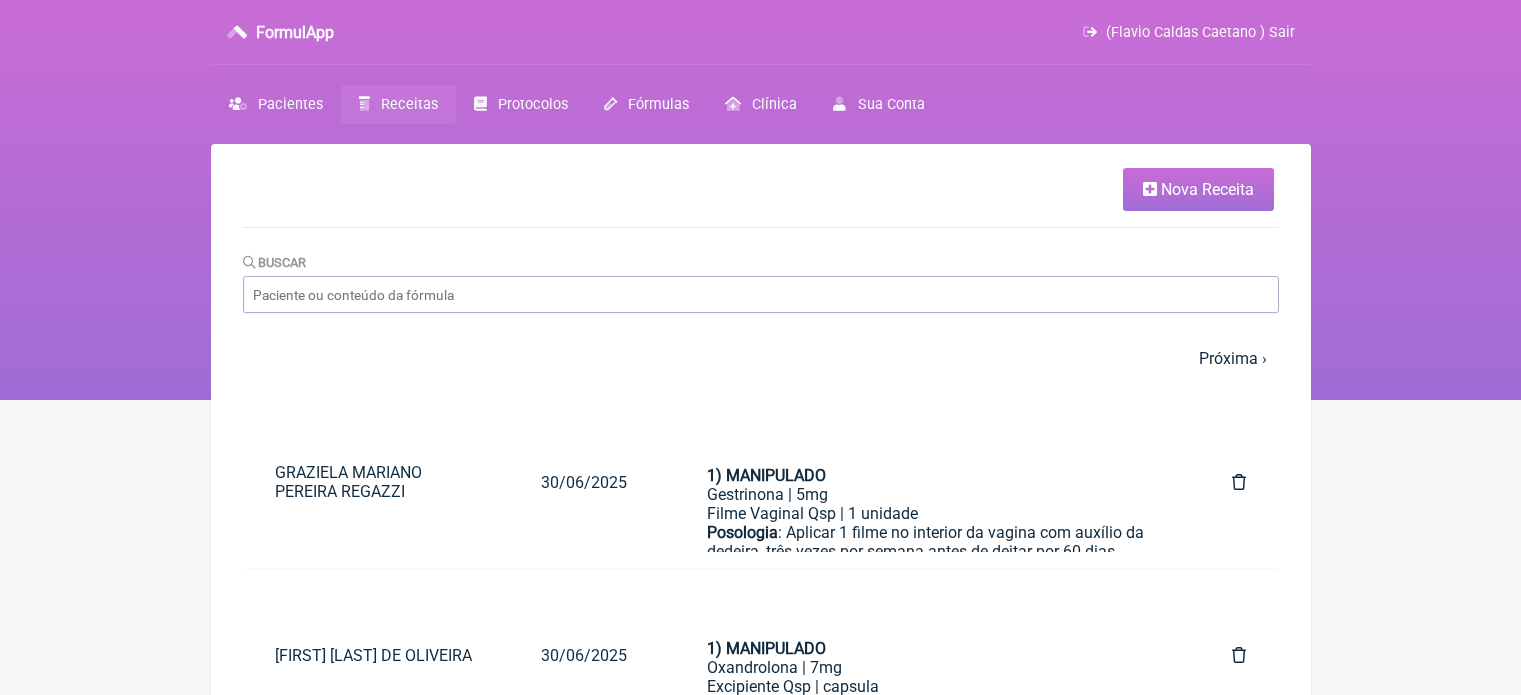 scroll, scrollTop: 0, scrollLeft: 0, axis: both 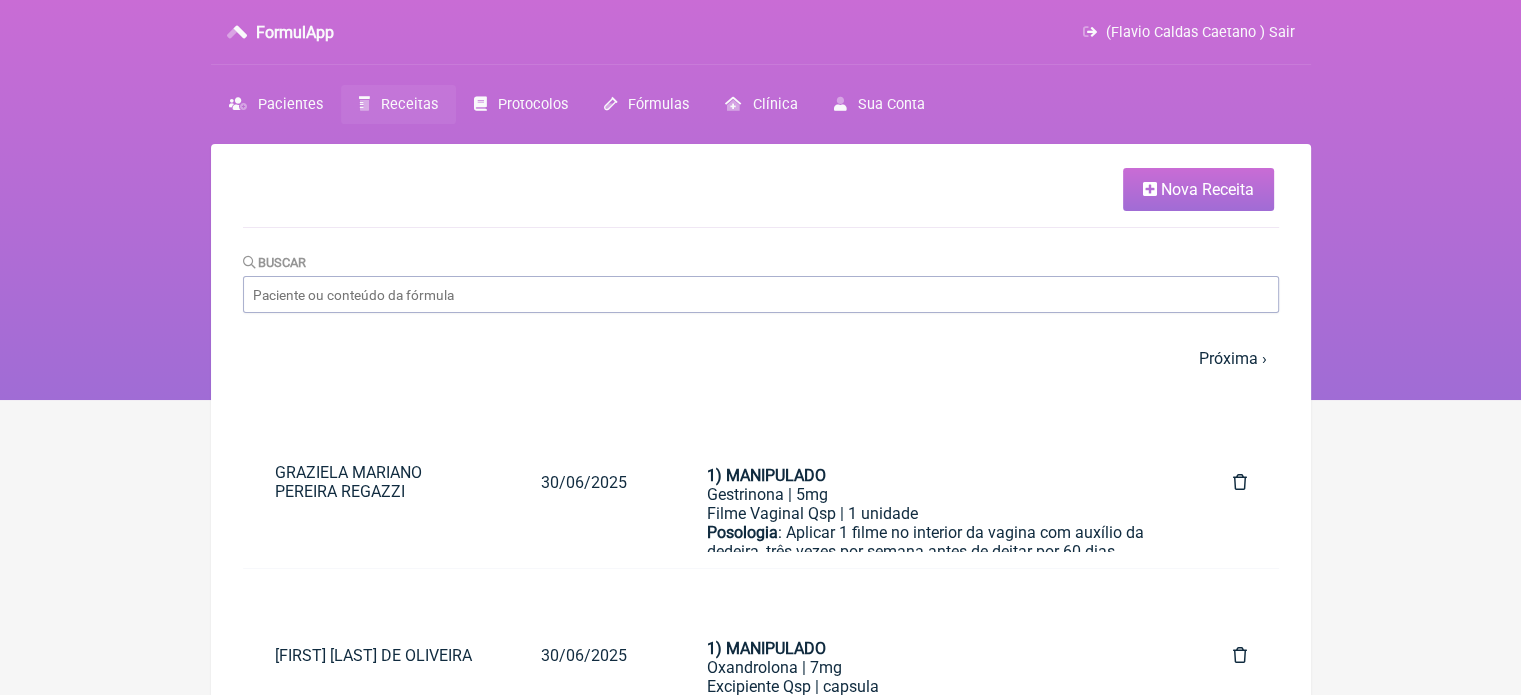 click on "Nova Receita" at bounding box center (1207, 189) 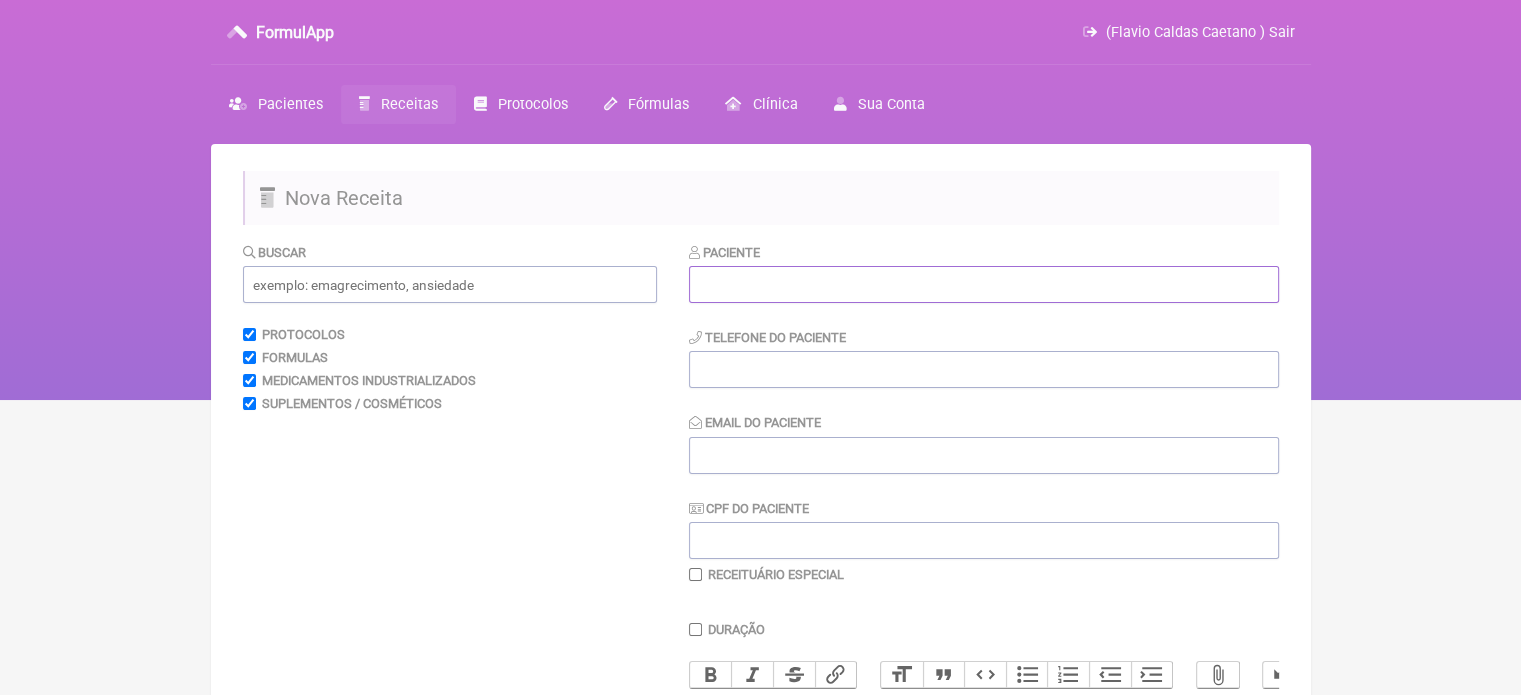 click at bounding box center [984, 284] 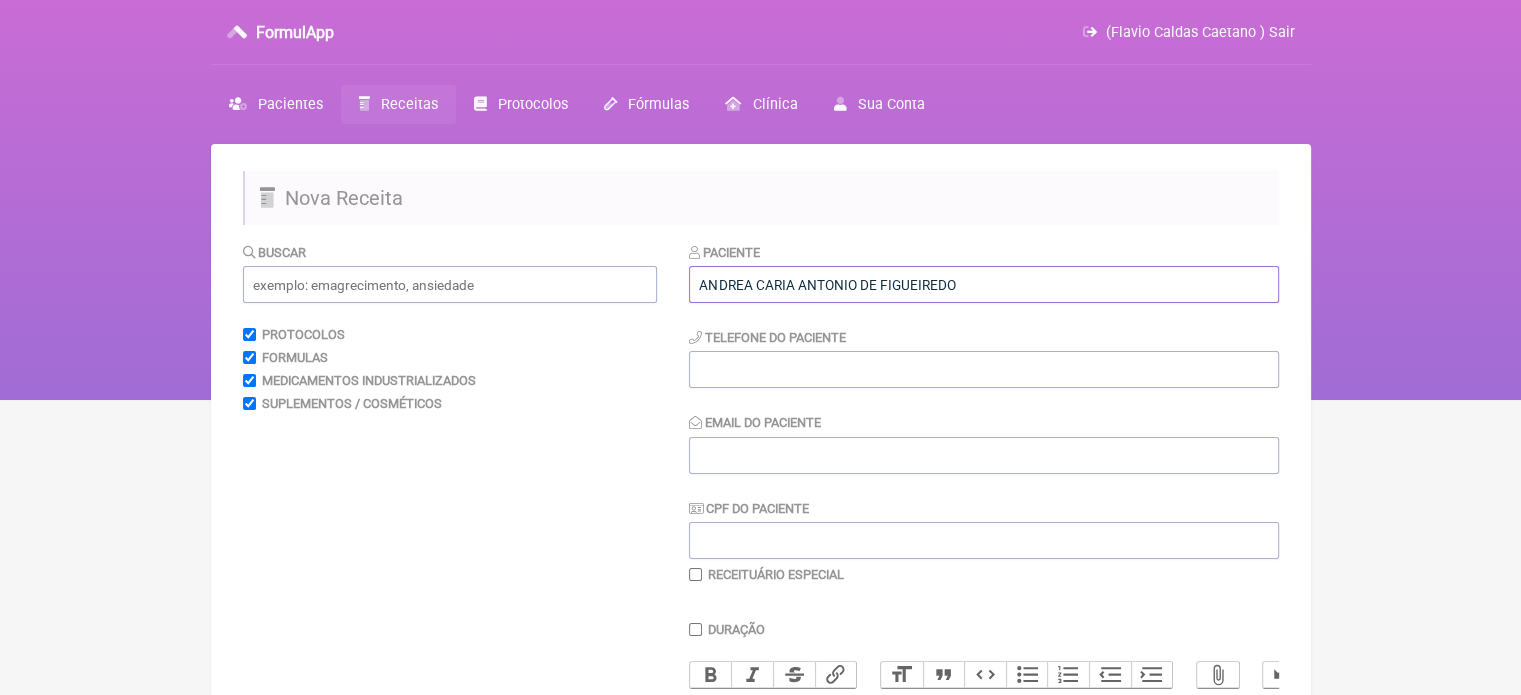 type on "[FIRST] [LAST]" 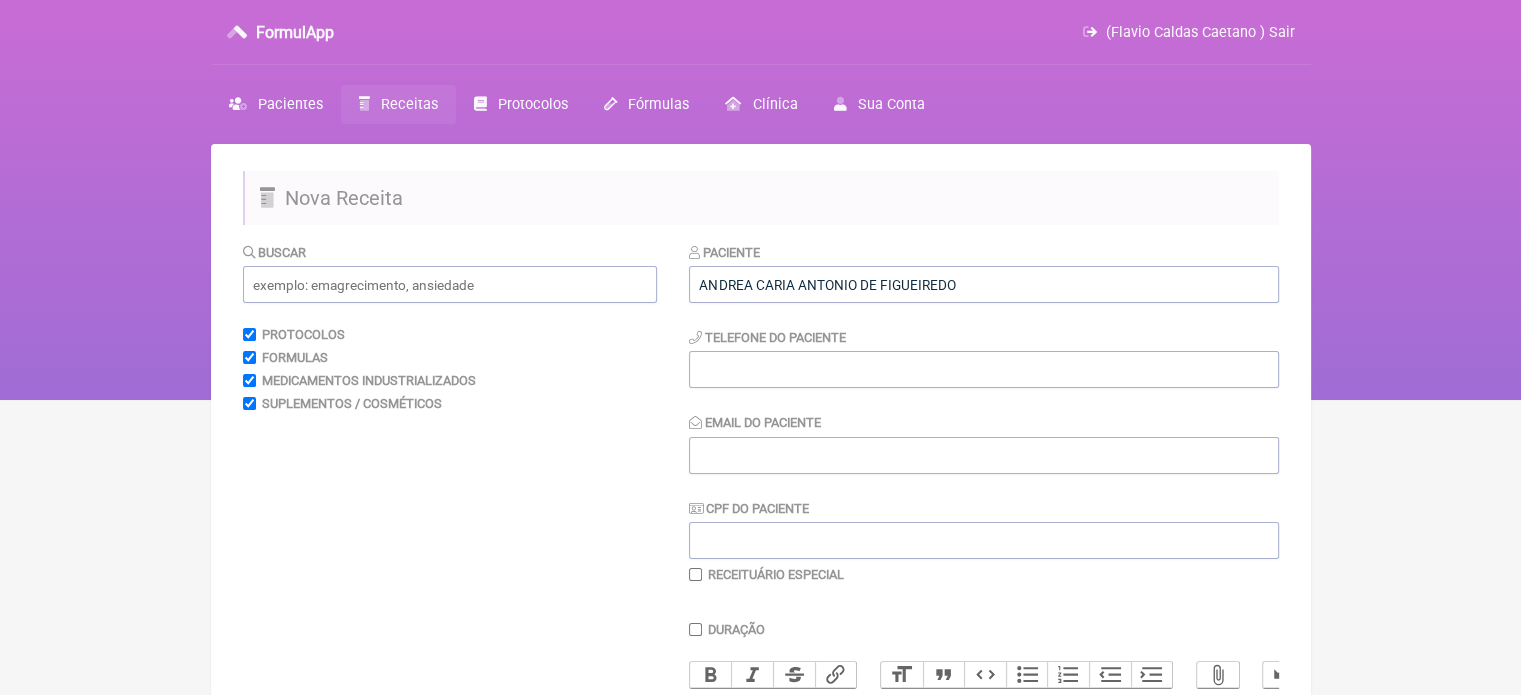 click on "Paciente ANDREA CARIA ANTONIO DE FIGUEIREDO Telefone do Paciente Email do Paciente CPF do Paciente Receituário Especial" at bounding box center [984, 412] 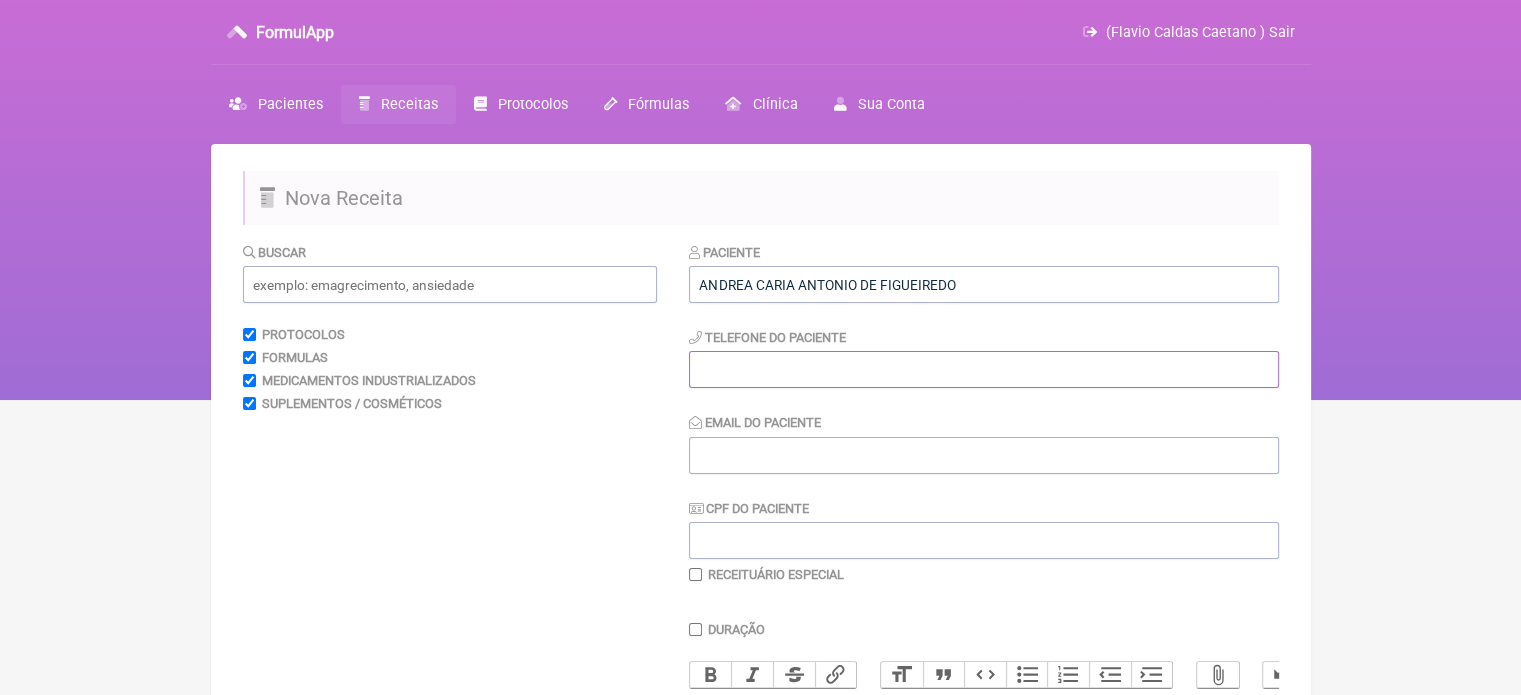 click at bounding box center (984, 369) 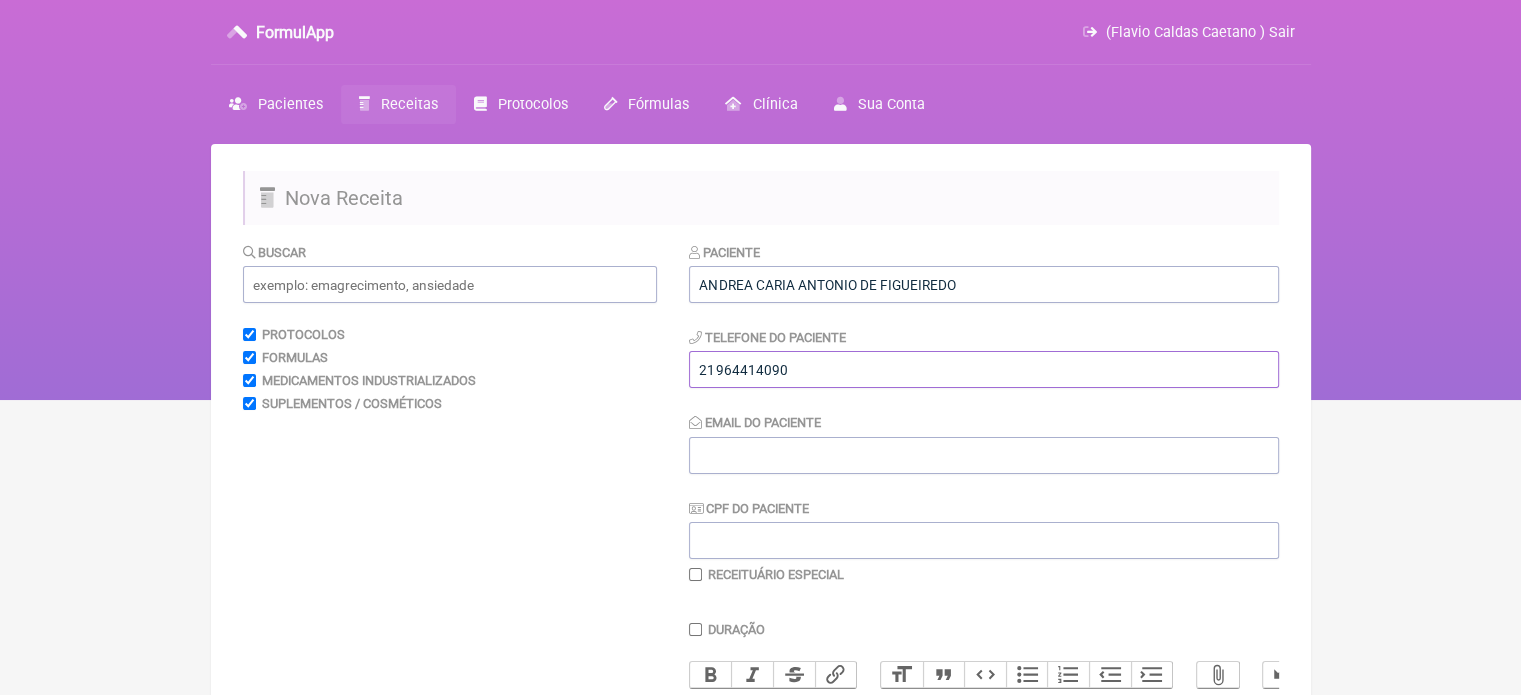 type on "21964414090" 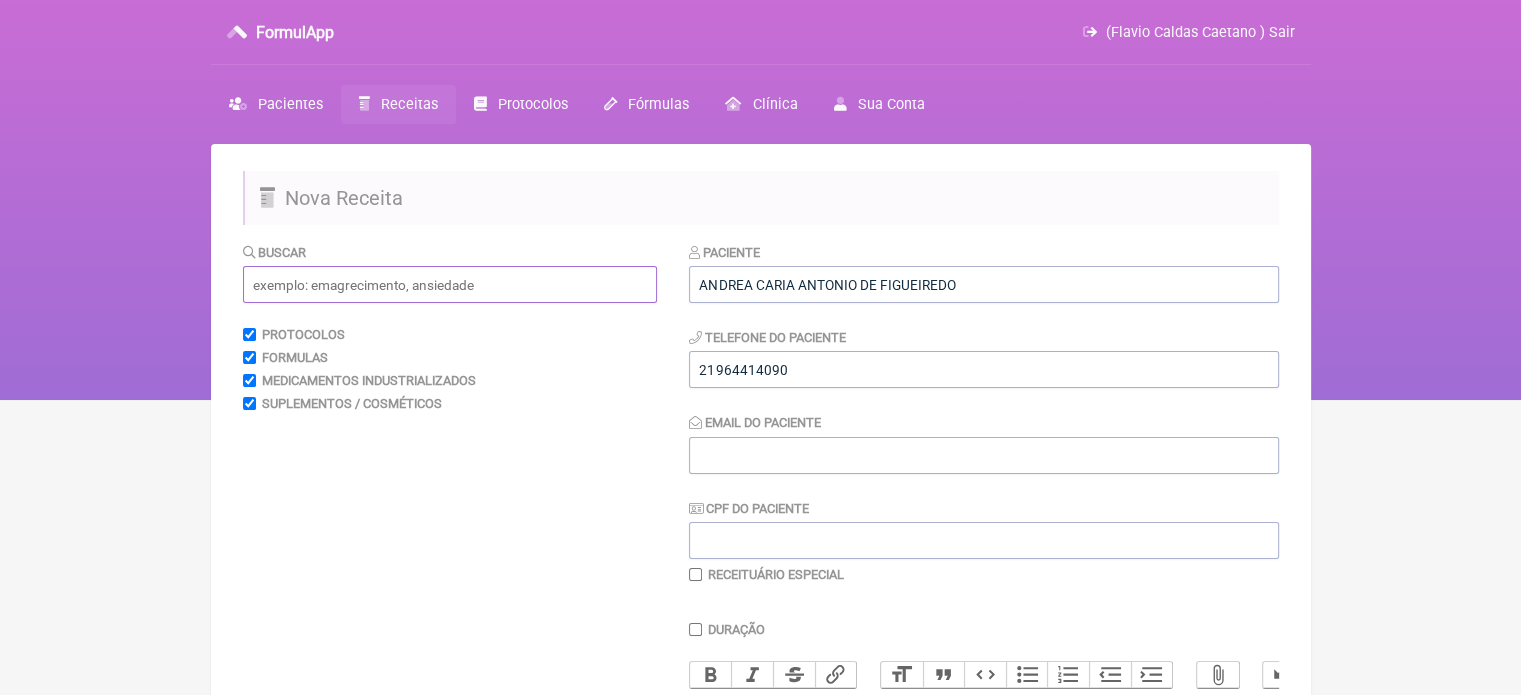 click at bounding box center [450, 284] 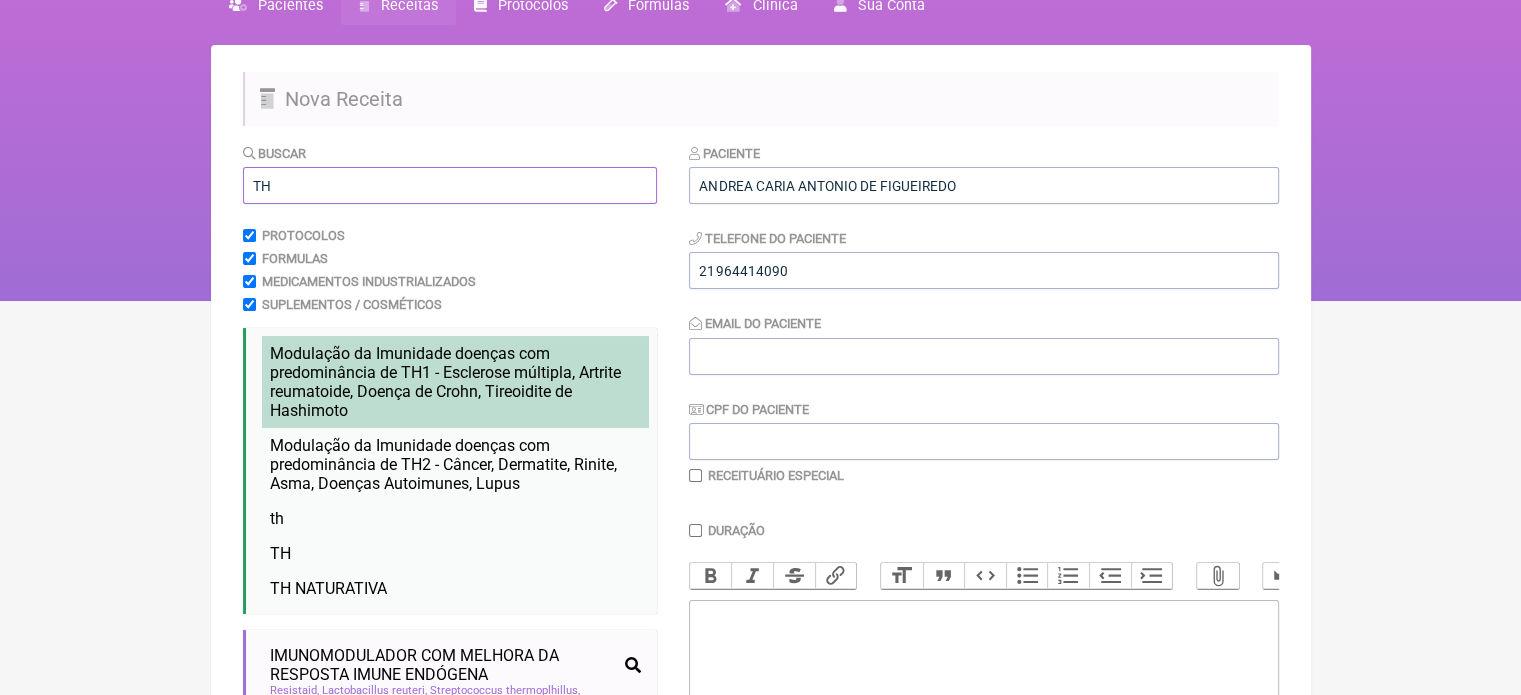 scroll, scrollTop: 100, scrollLeft: 0, axis: vertical 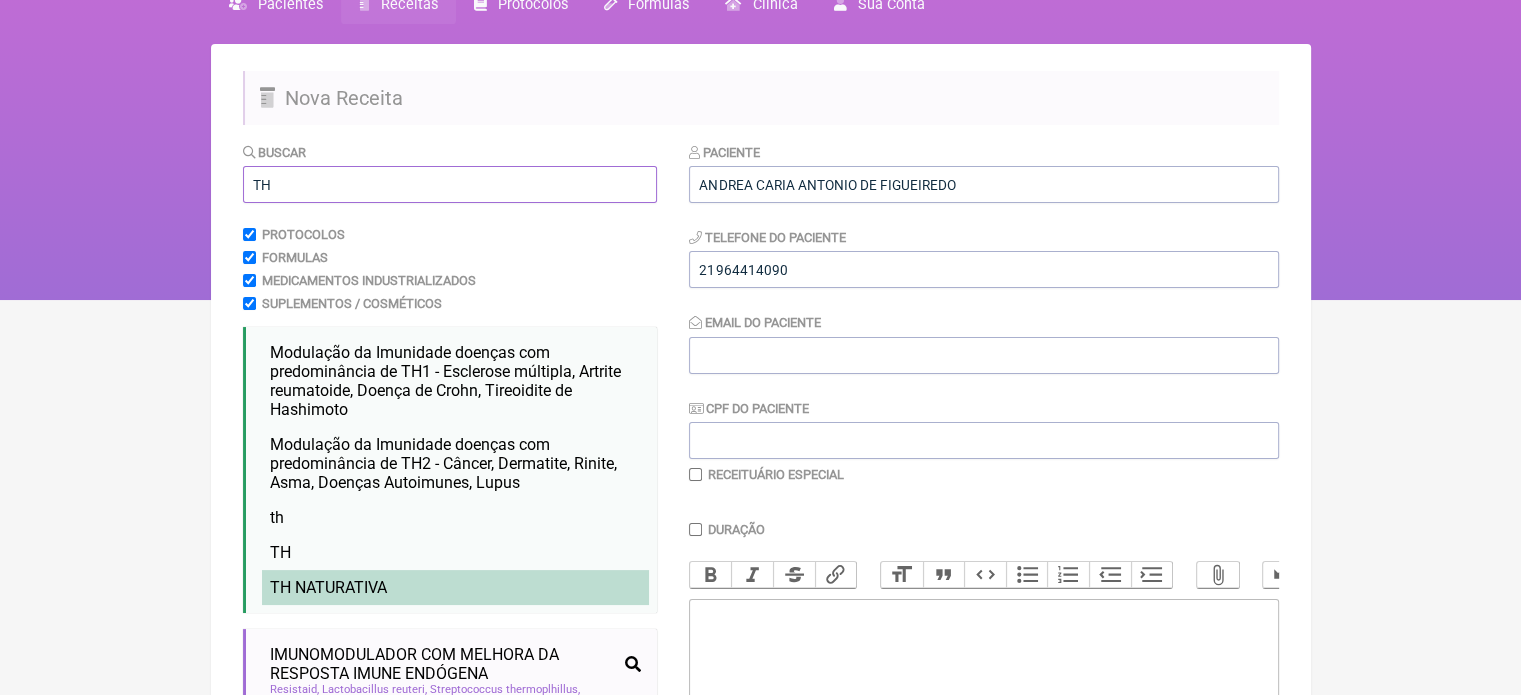 type on "TH" 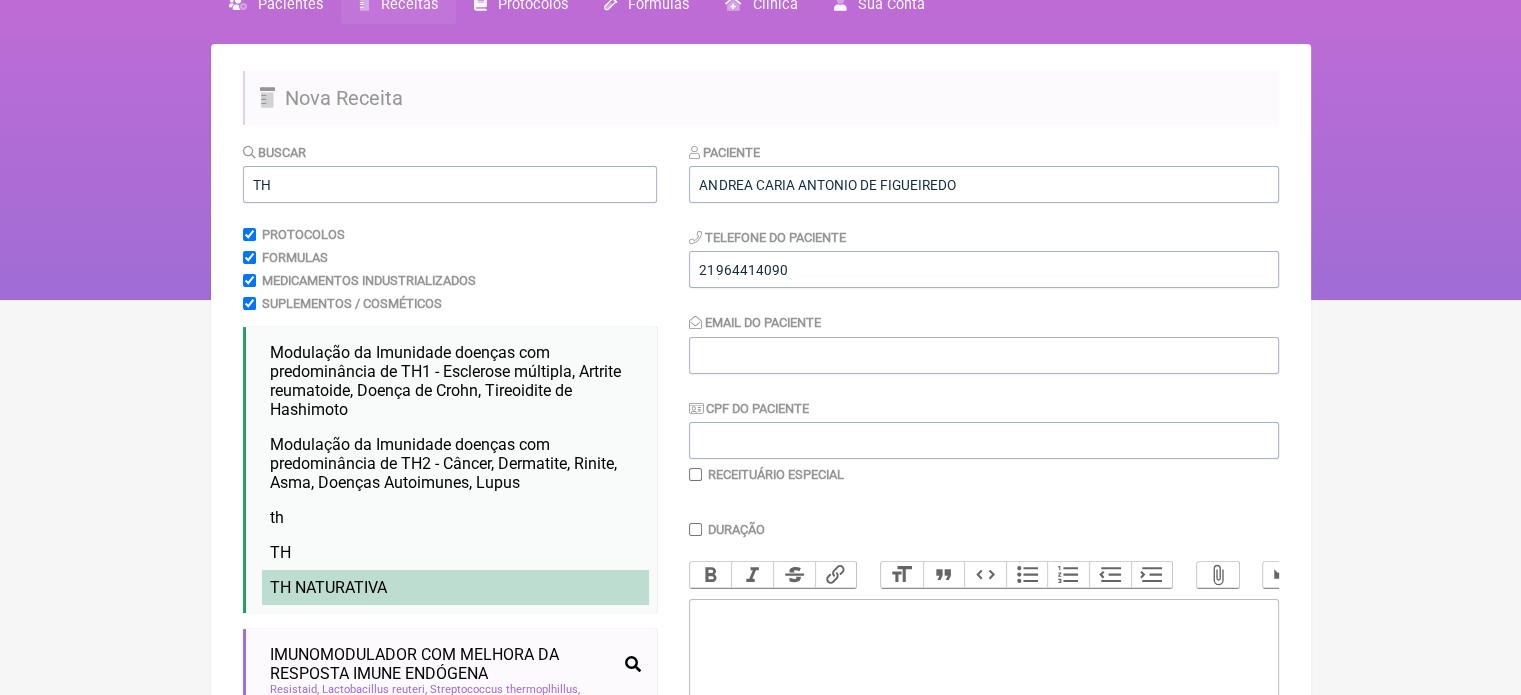 click on "TH NATURATIVA" at bounding box center [455, 587] 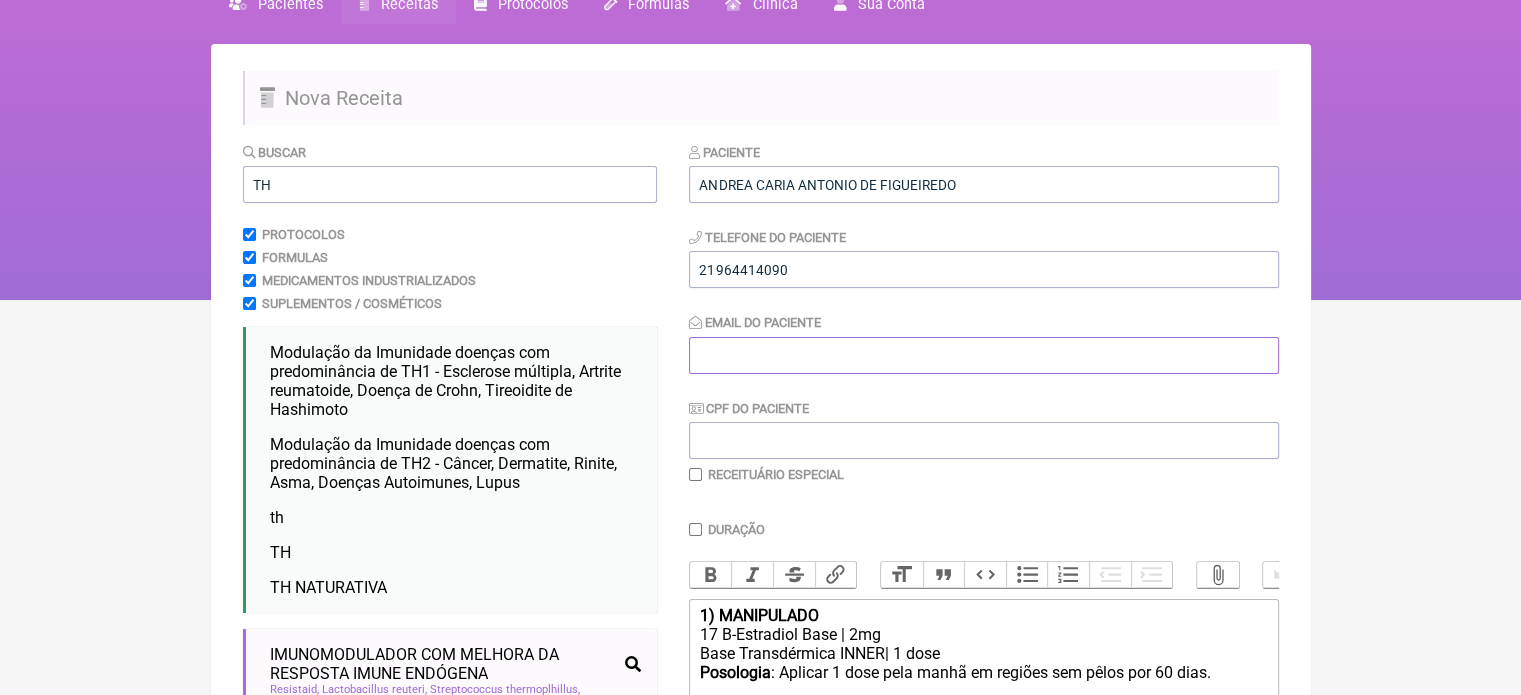 click on "Email do Paciente" at bounding box center (984, 355) 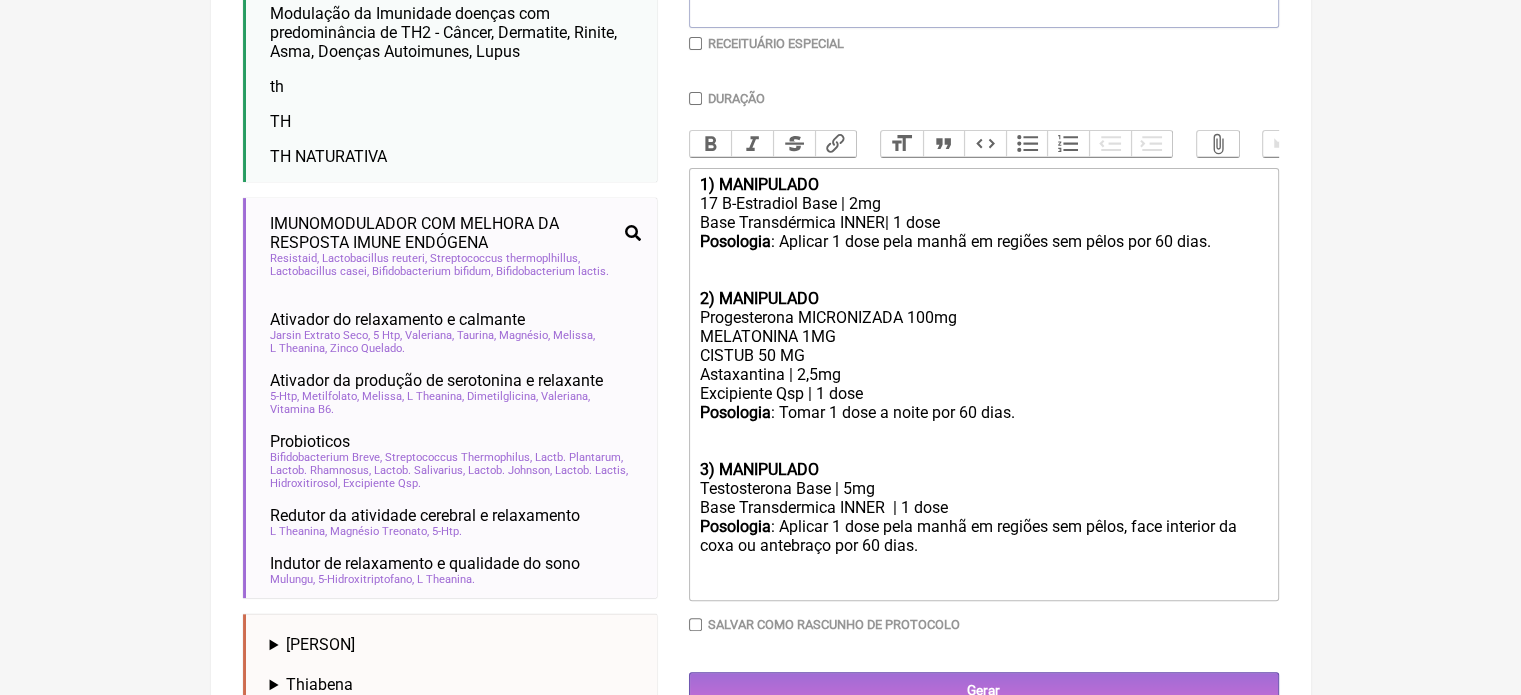 scroll, scrollTop: 400, scrollLeft: 0, axis: vertical 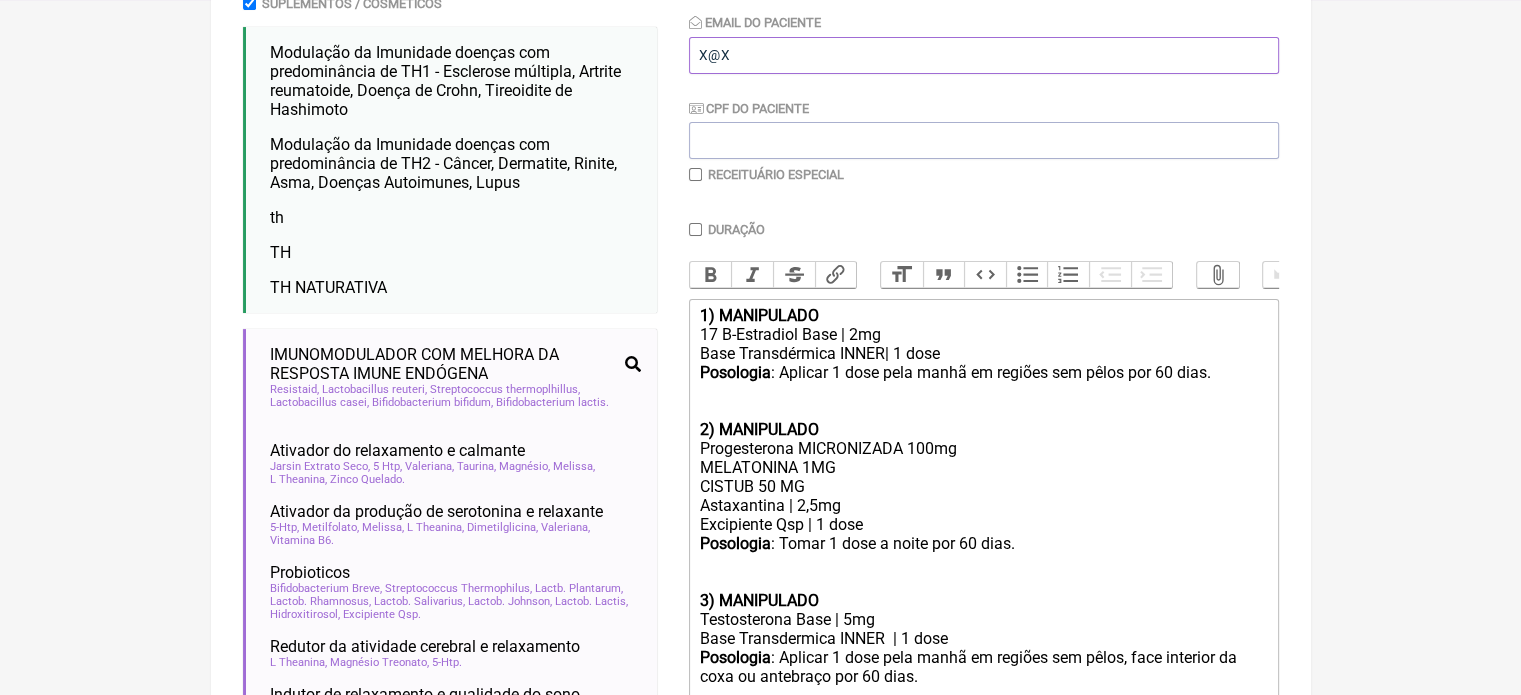 type on "X@X" 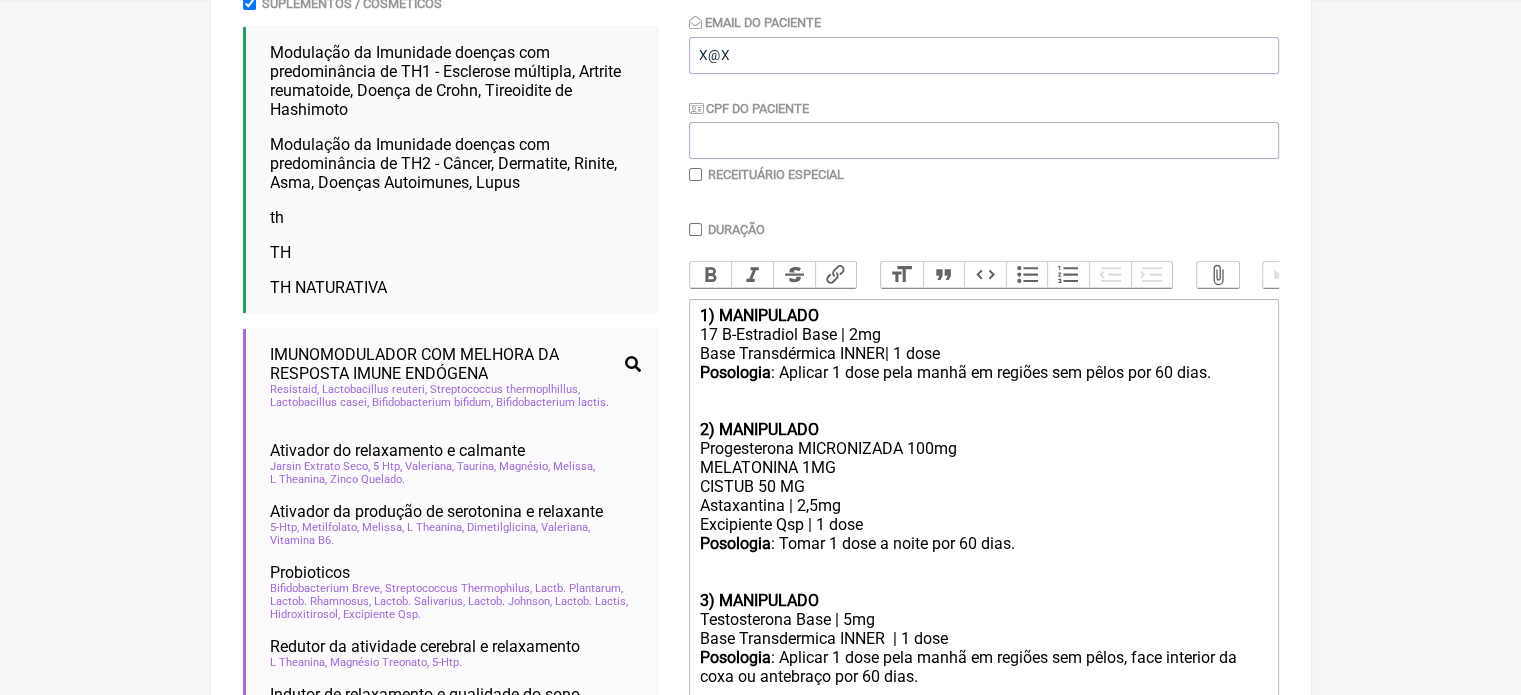 click at bounding box center (695, 174) 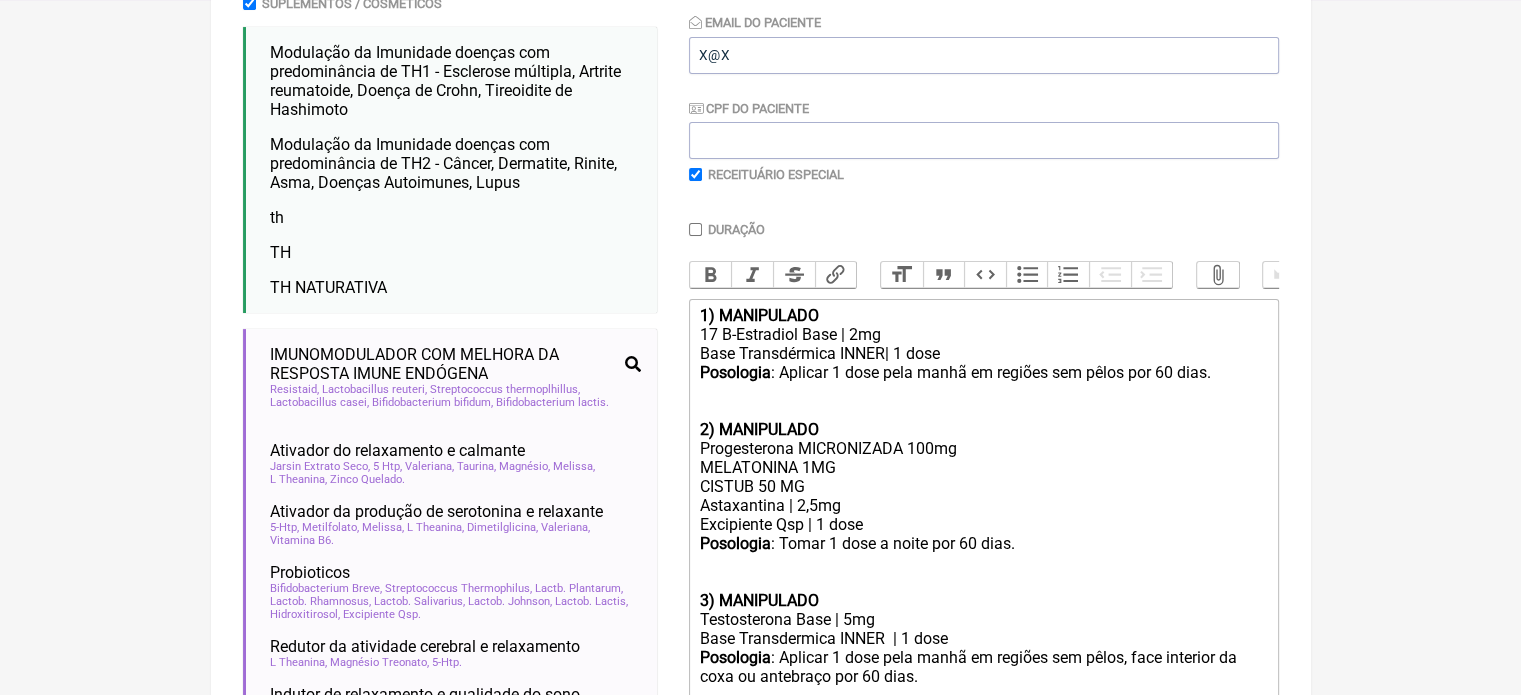 checkbox on "true" 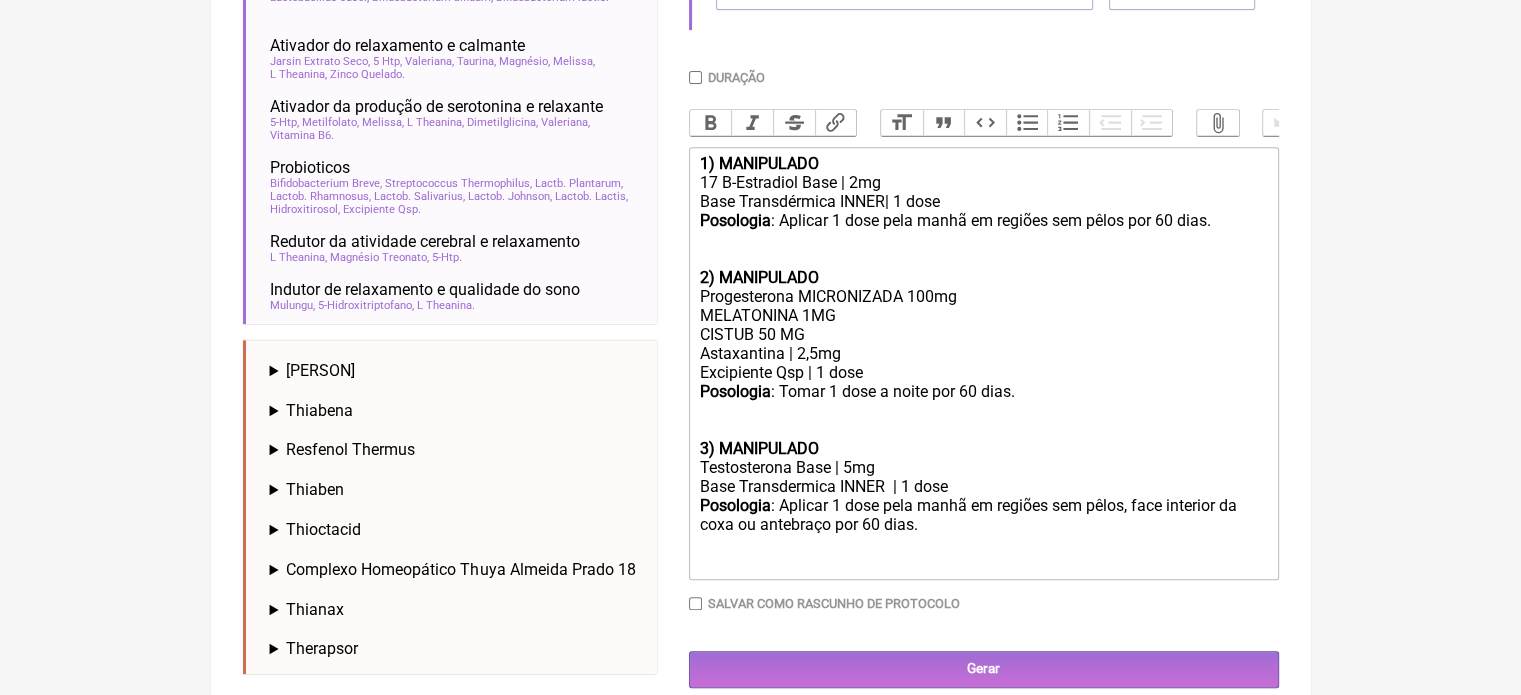 scroll, scrollTop: 851, scrollLeft: 0, axis: vertical 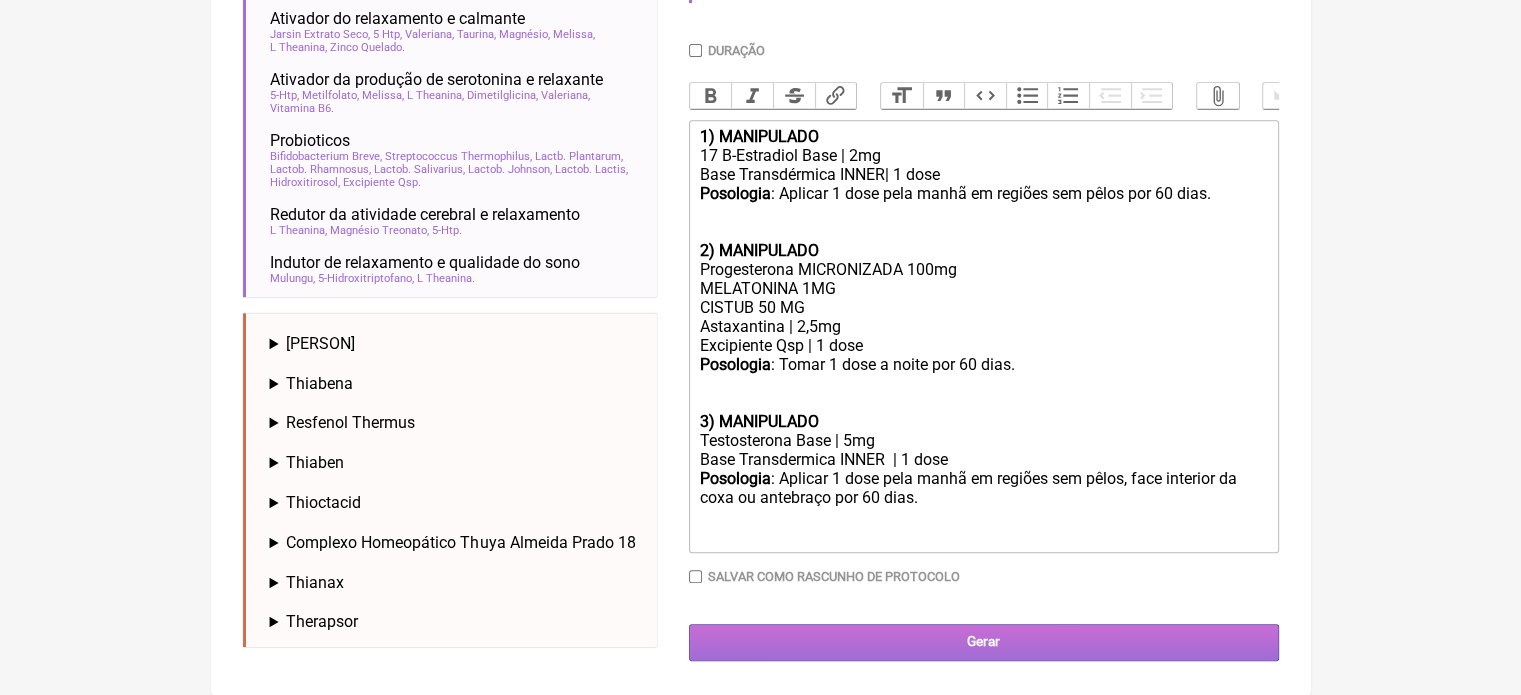 click on "Gerar" at bounding box center [984, 642] 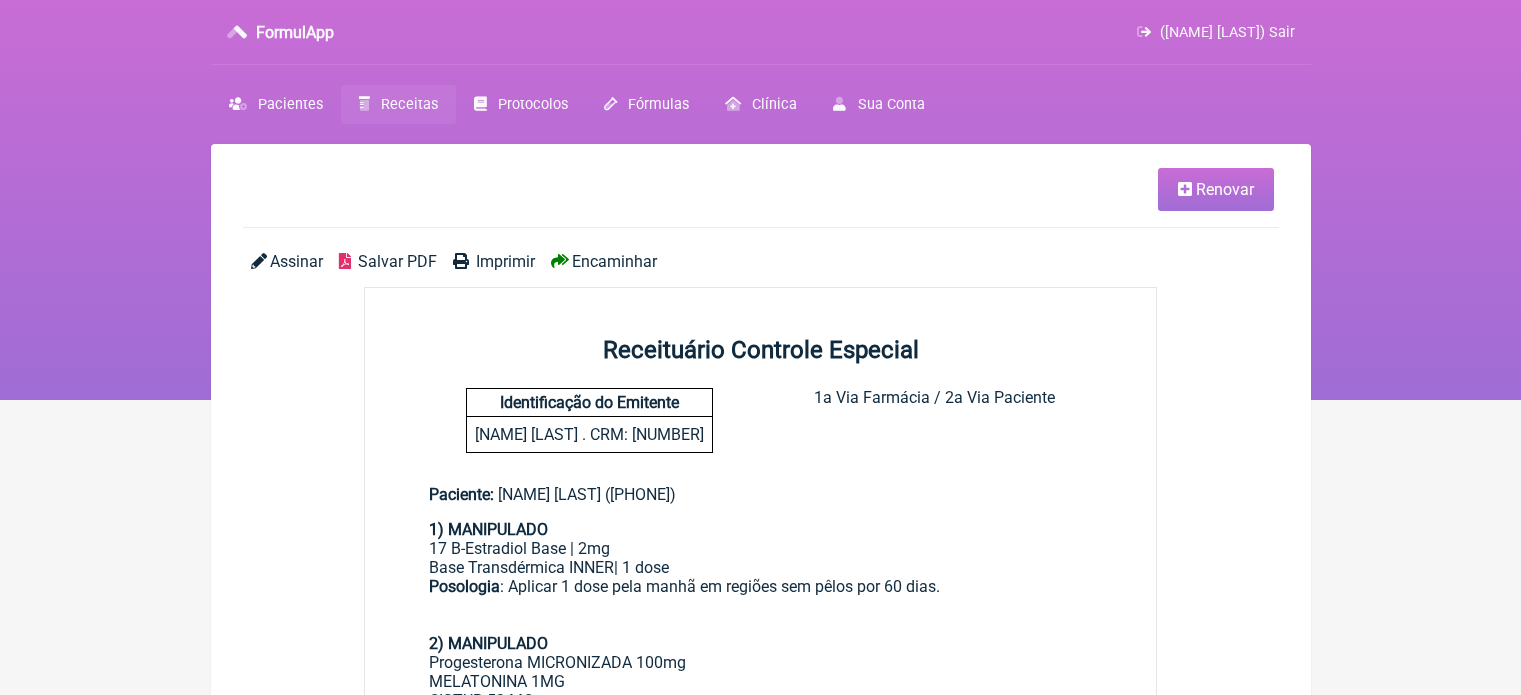scroll, scrollTop: 0, scrollLeft: 0, axis: both 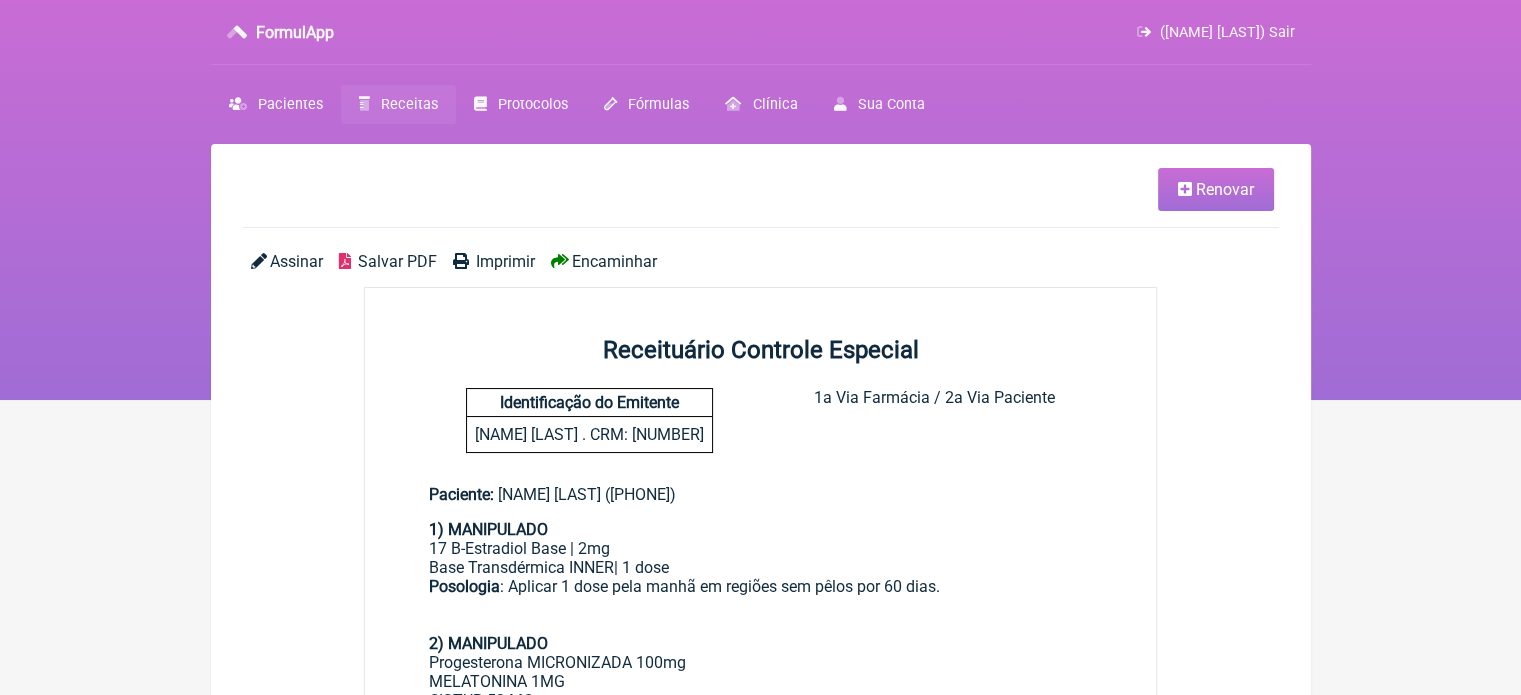 click on "Imprimir" at bounding box center [505, 261] 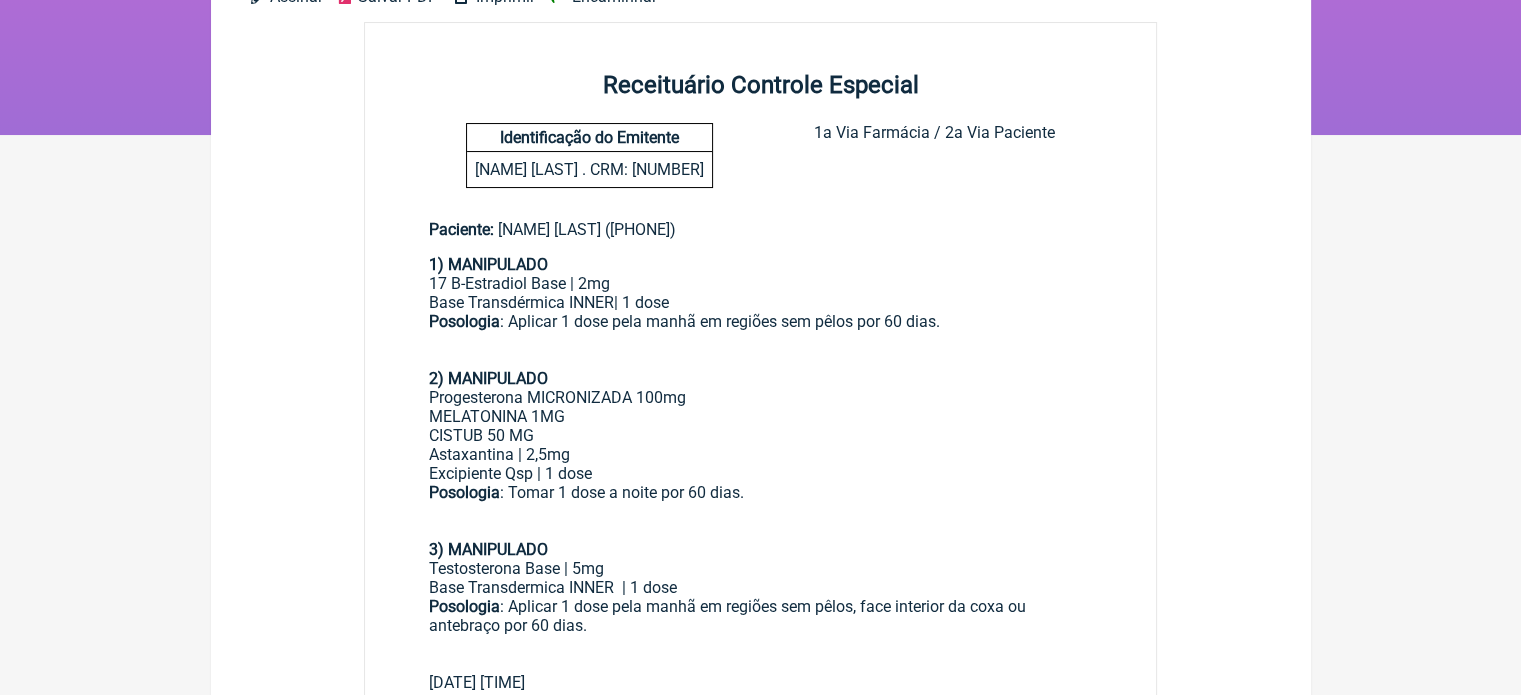 scroll, scrollTop: 300, scrollLeft: 0, axis: vertical 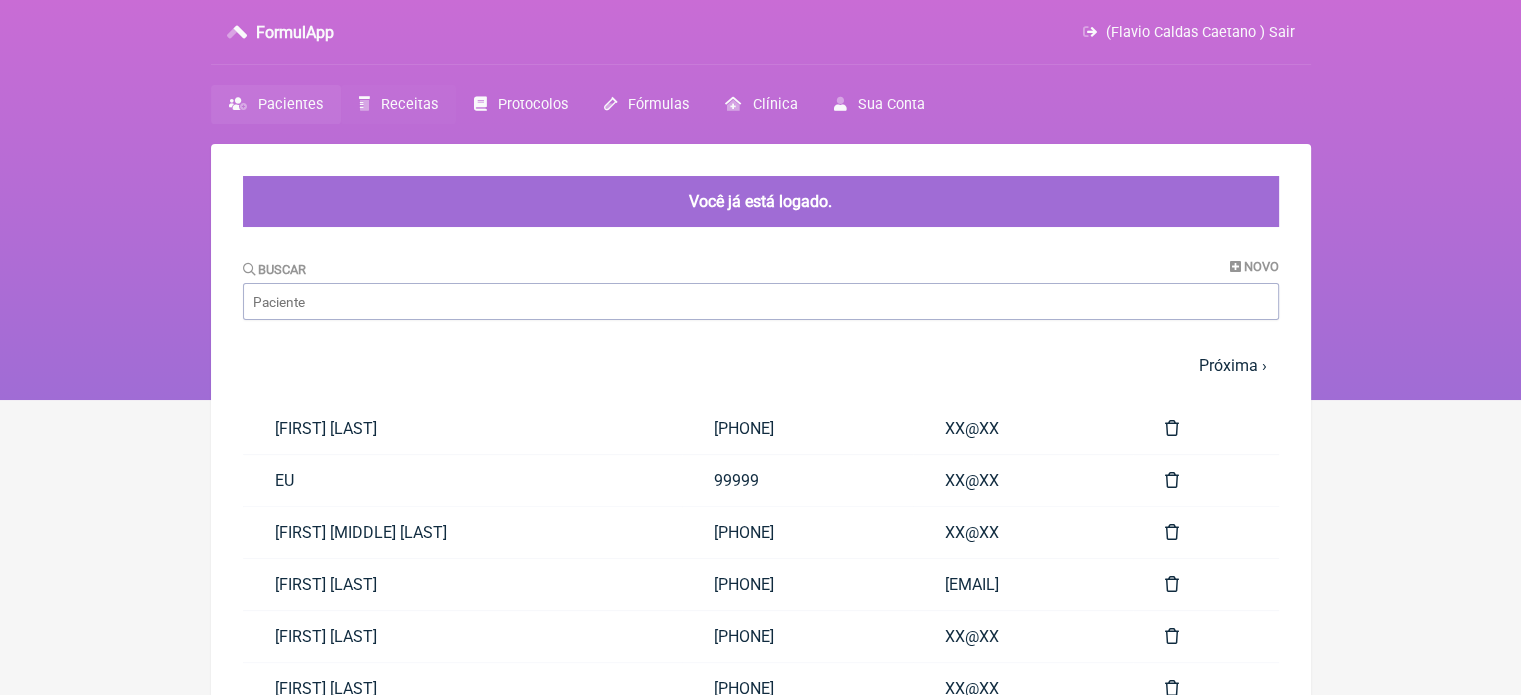 click on "Receitas" at bounding box center [409, 104] 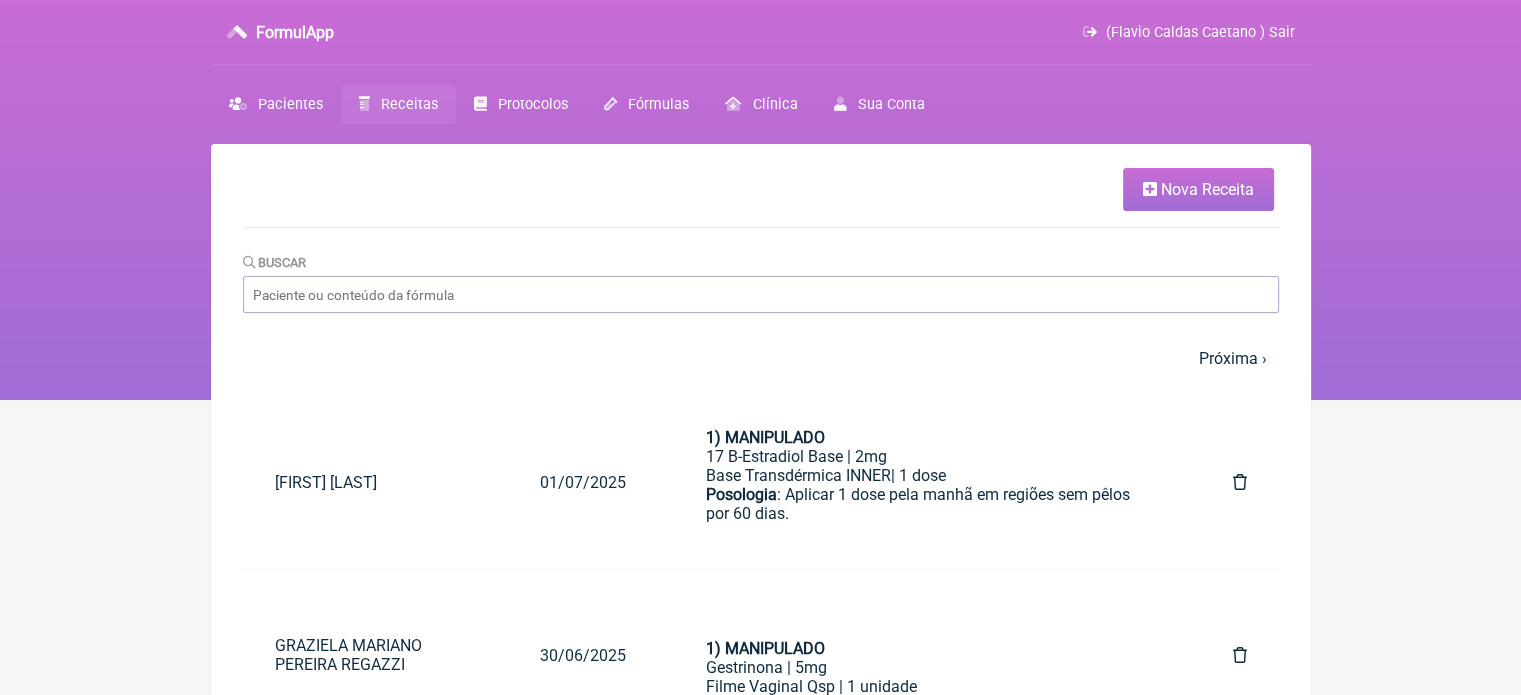 click on "Nova Receita" at bounding box center [1198, 189] 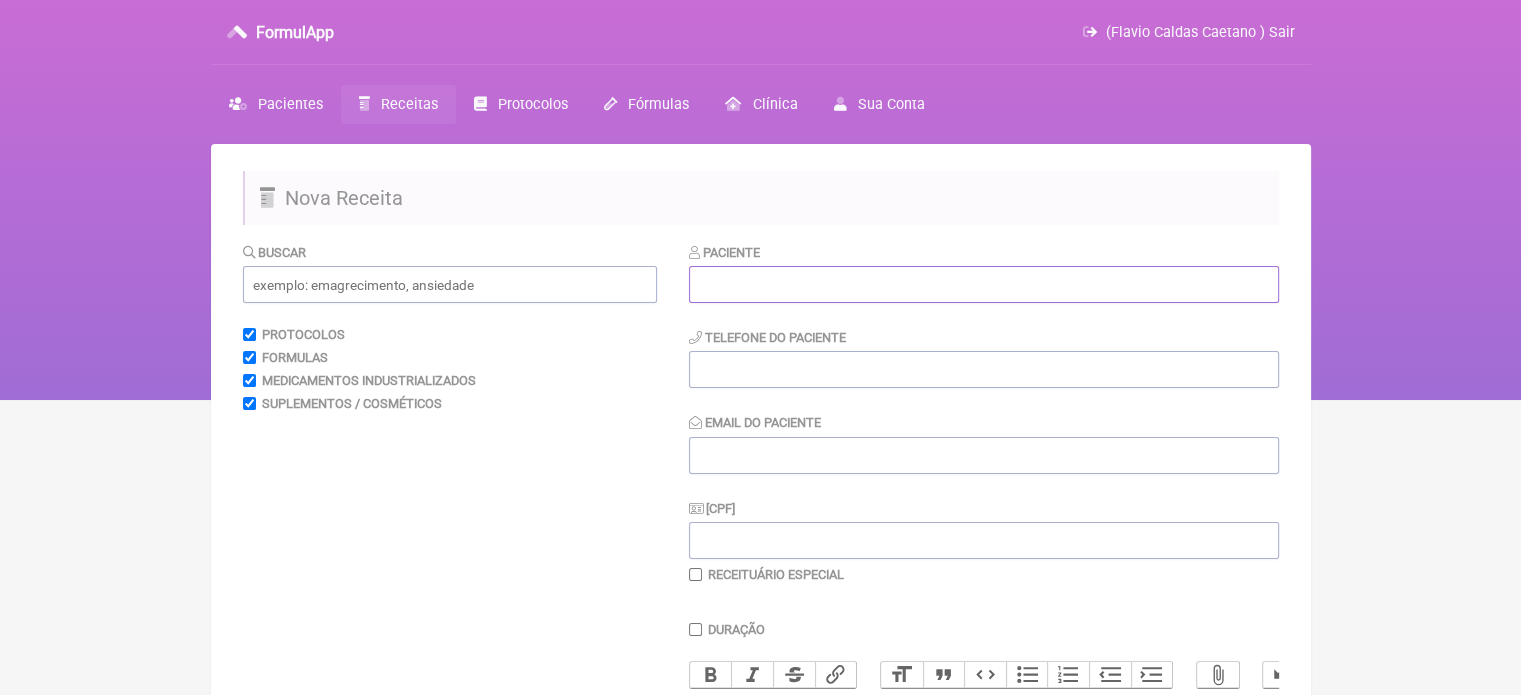click at bounding box center (984, 284) 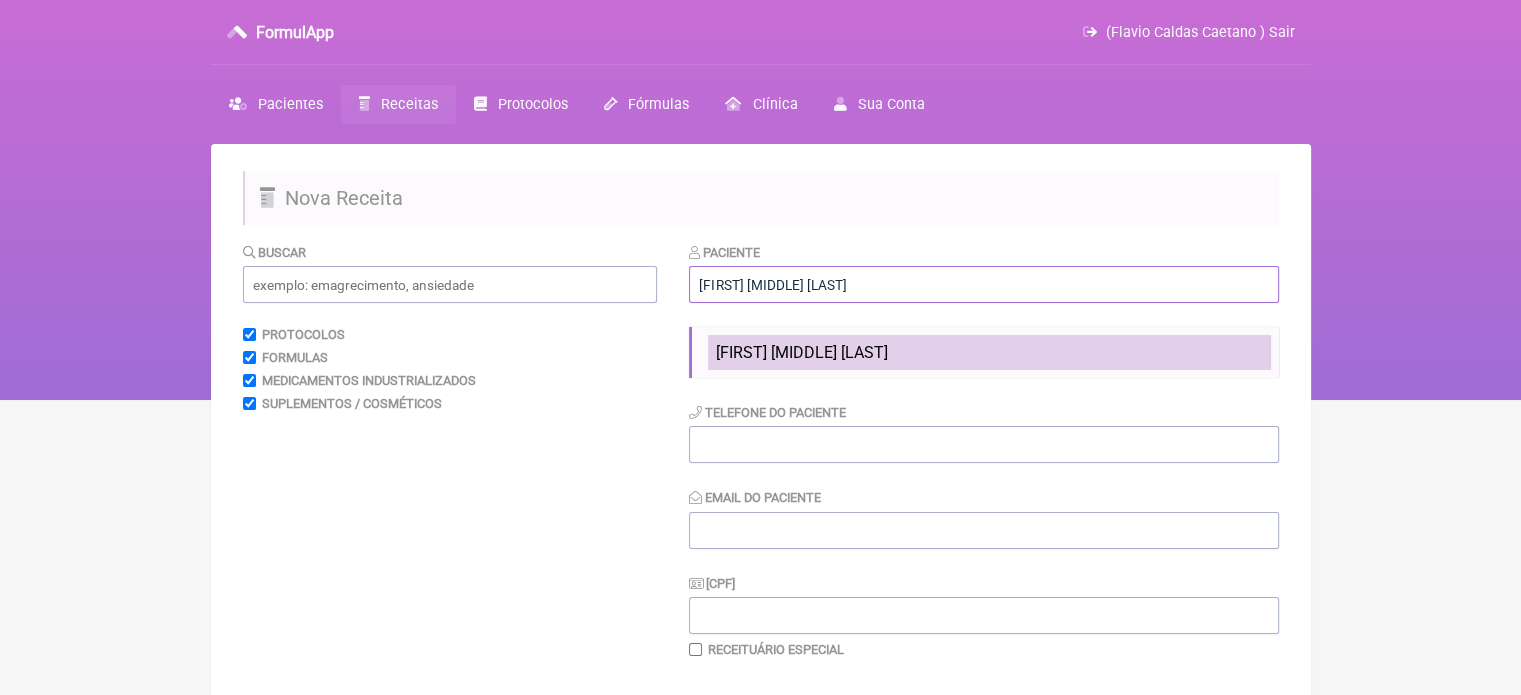 type on "[FIRST] [MIDDLE] [LAST]" 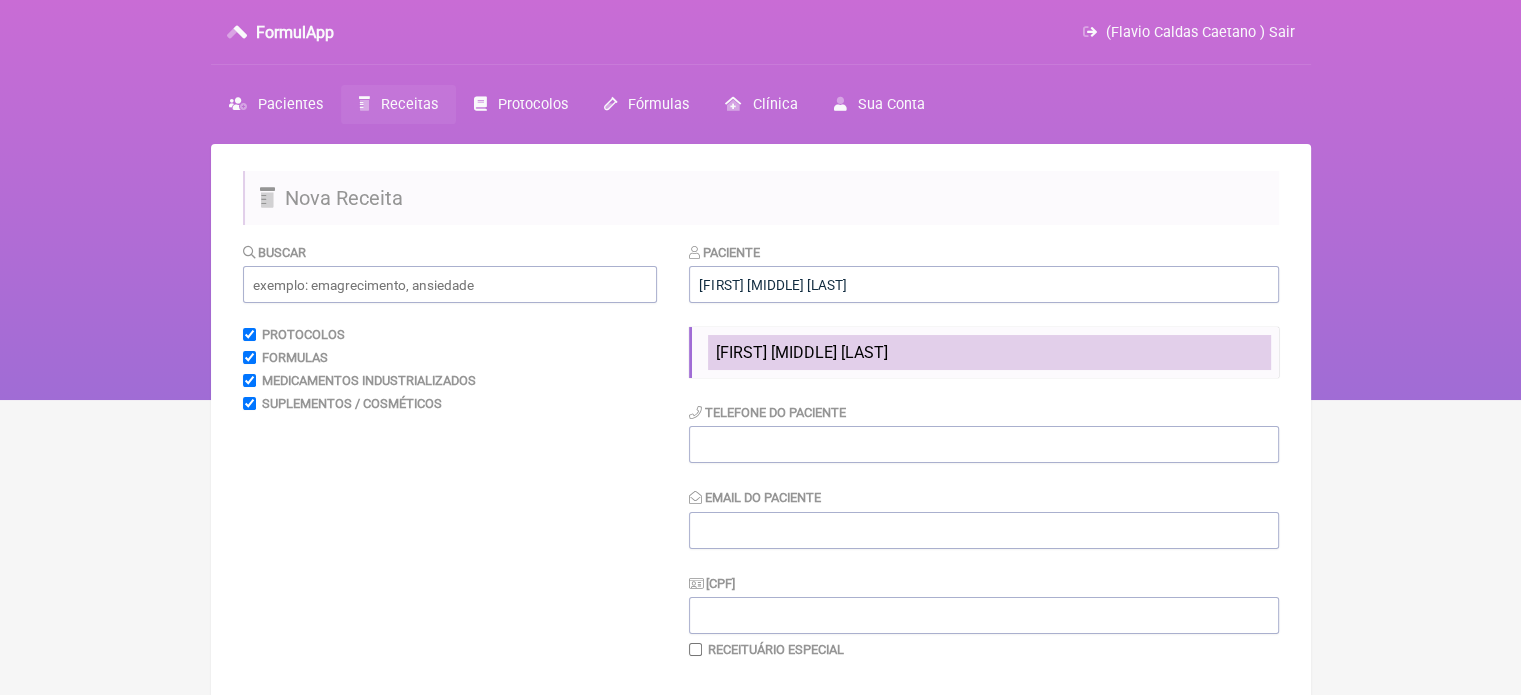 click on "[FIRST] [MIDDLE] [LAST]" at bounding box center [802, 352] 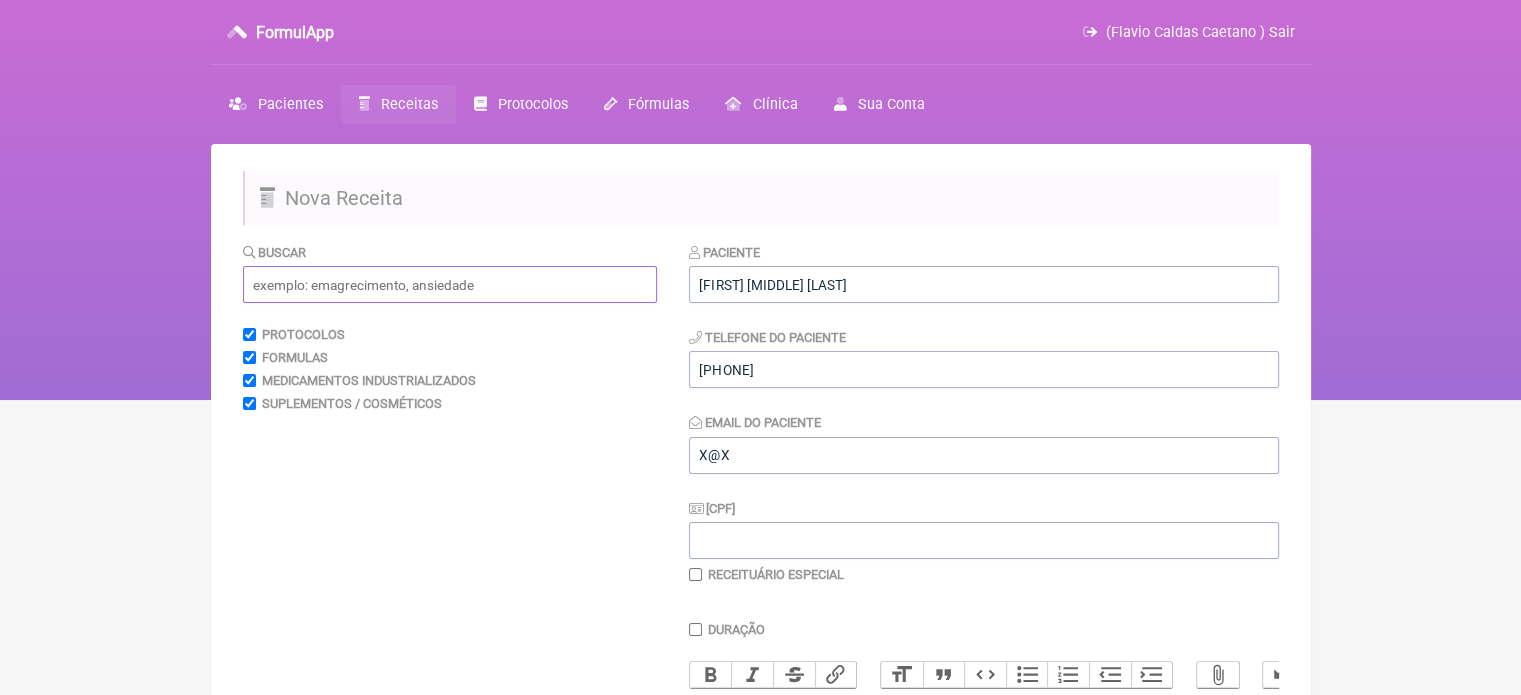 click at bounding box center [450, 284] 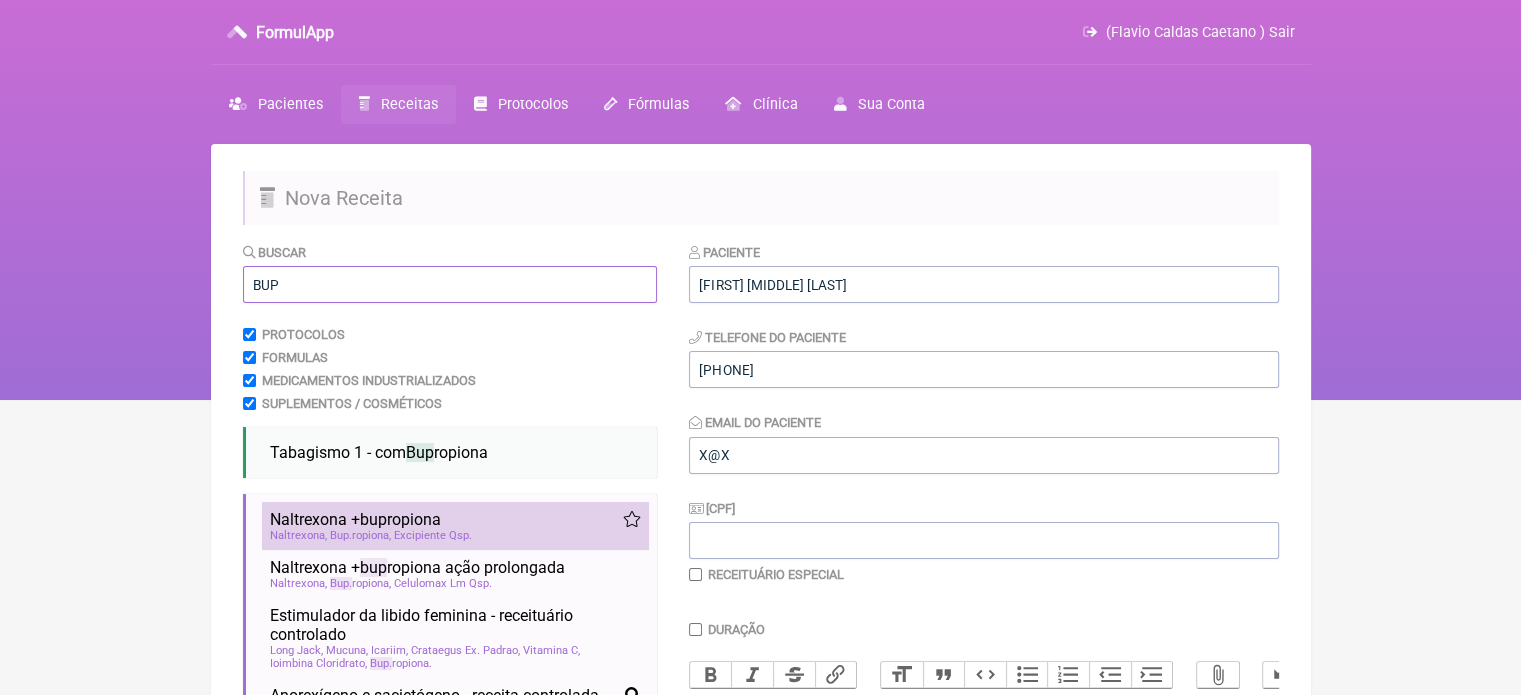 type on "BUP" 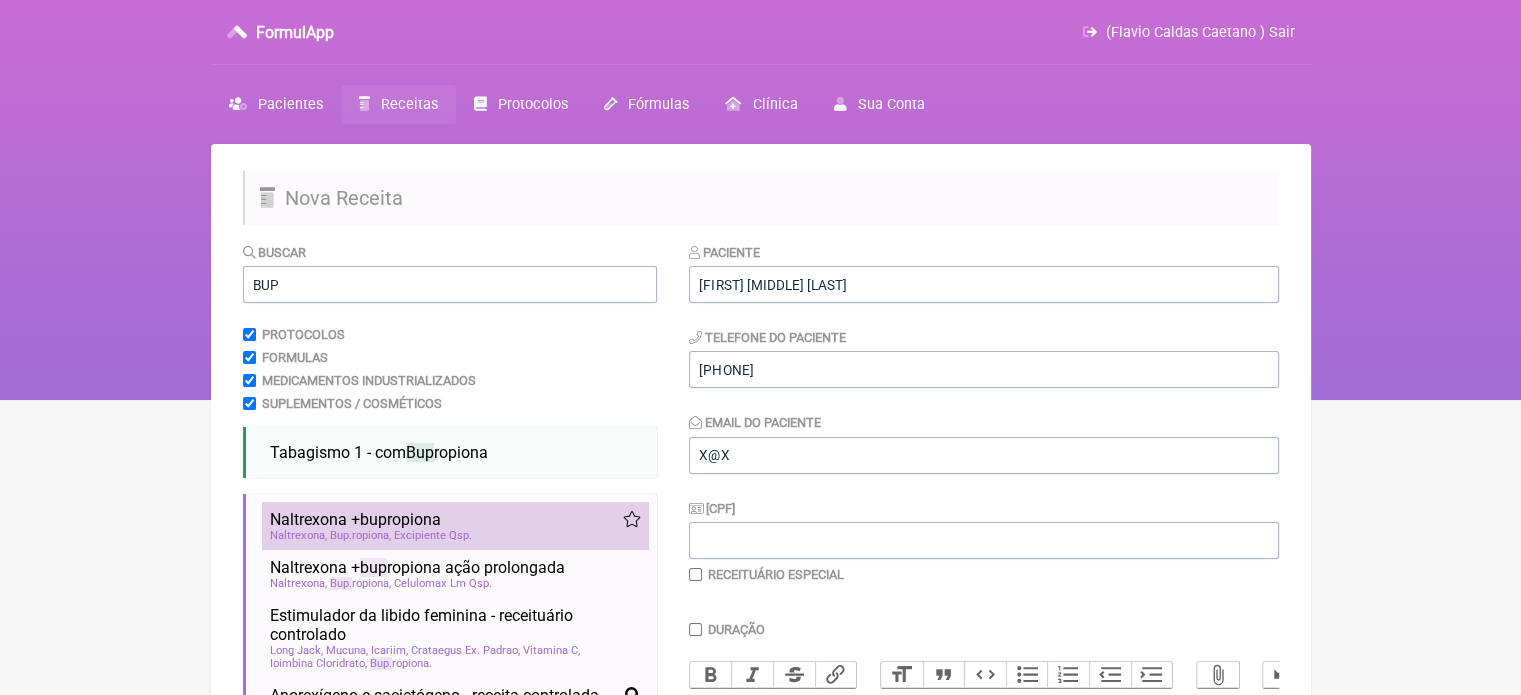 click on "Naltrexona +  bup ropiona" at bounding box center [355, 519] 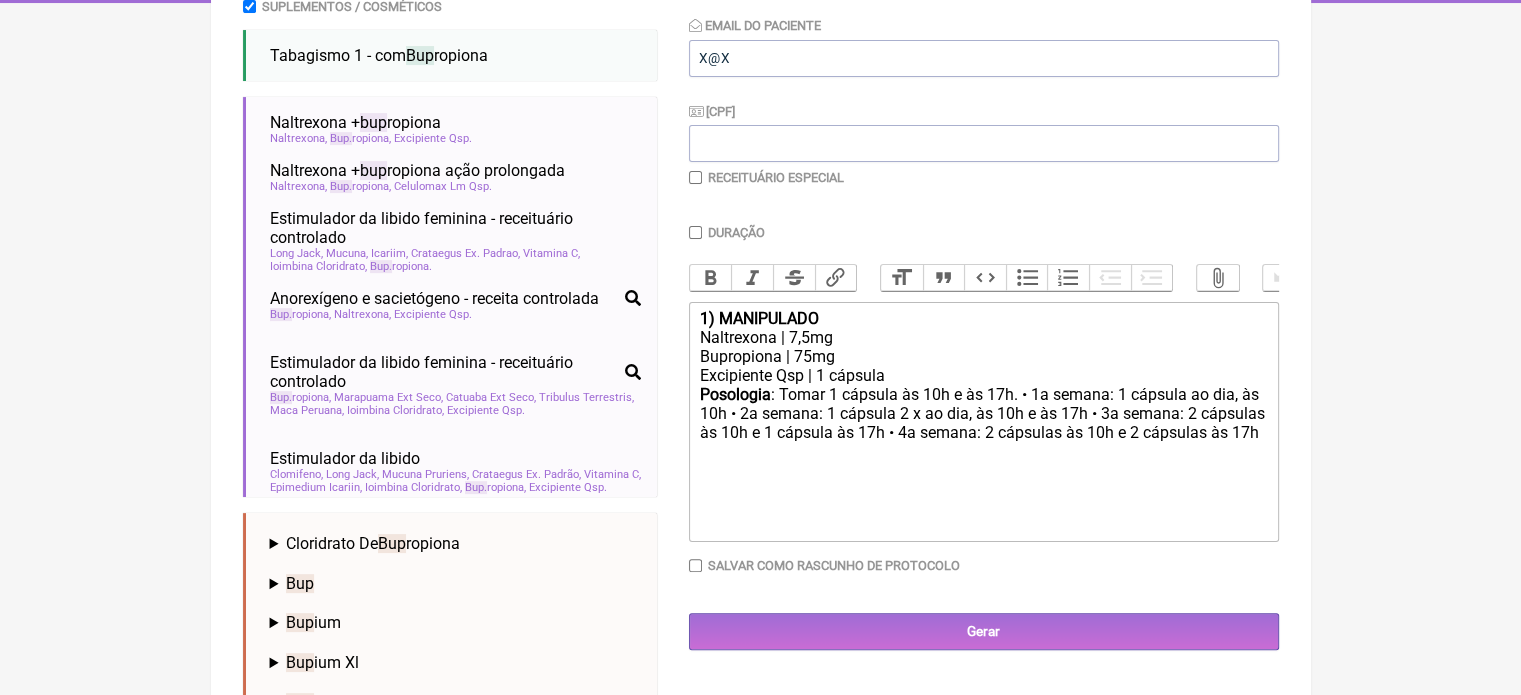 scroll, scrollTop: 399, scrollLeft: 0, axis: vertical 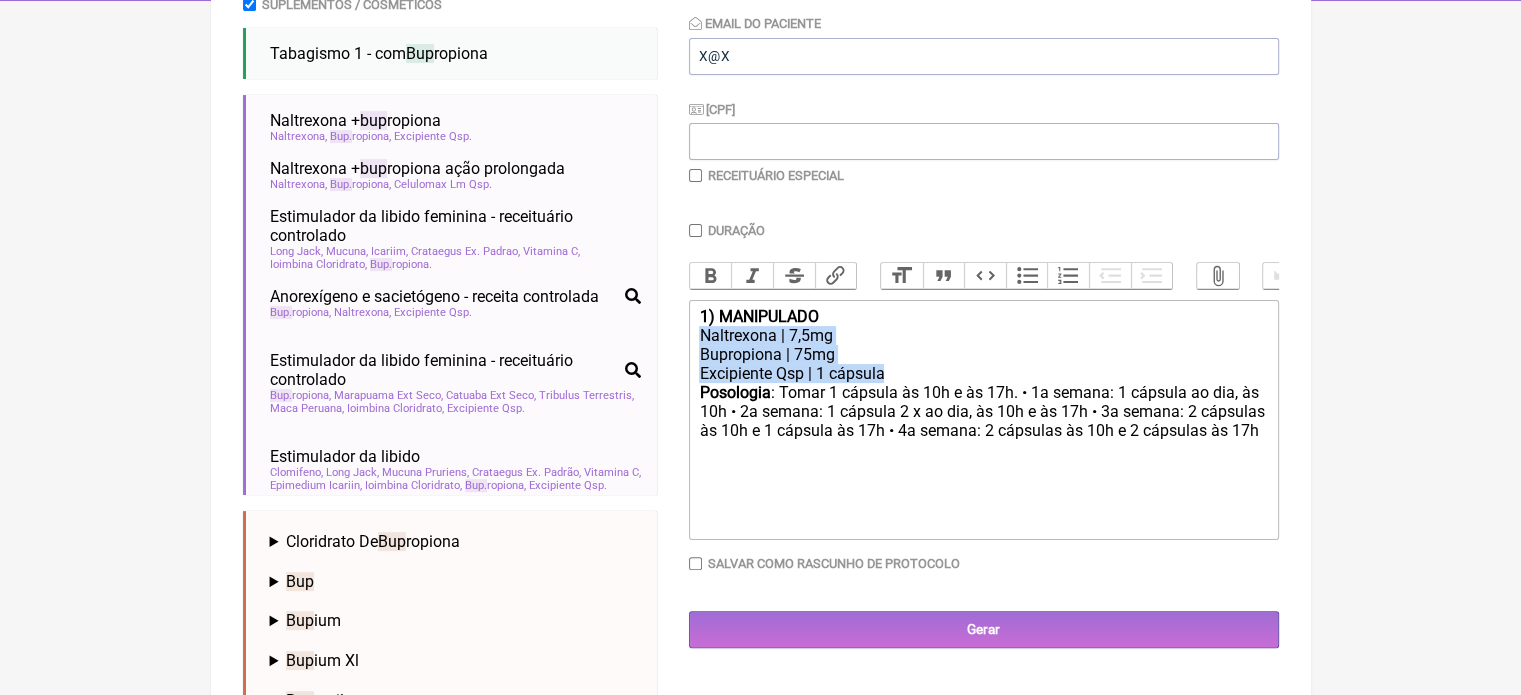 drag, startPoint x: 893, startPoint y: 385, endPoint x: 686, endPoint y: 357, distance: 208.88513 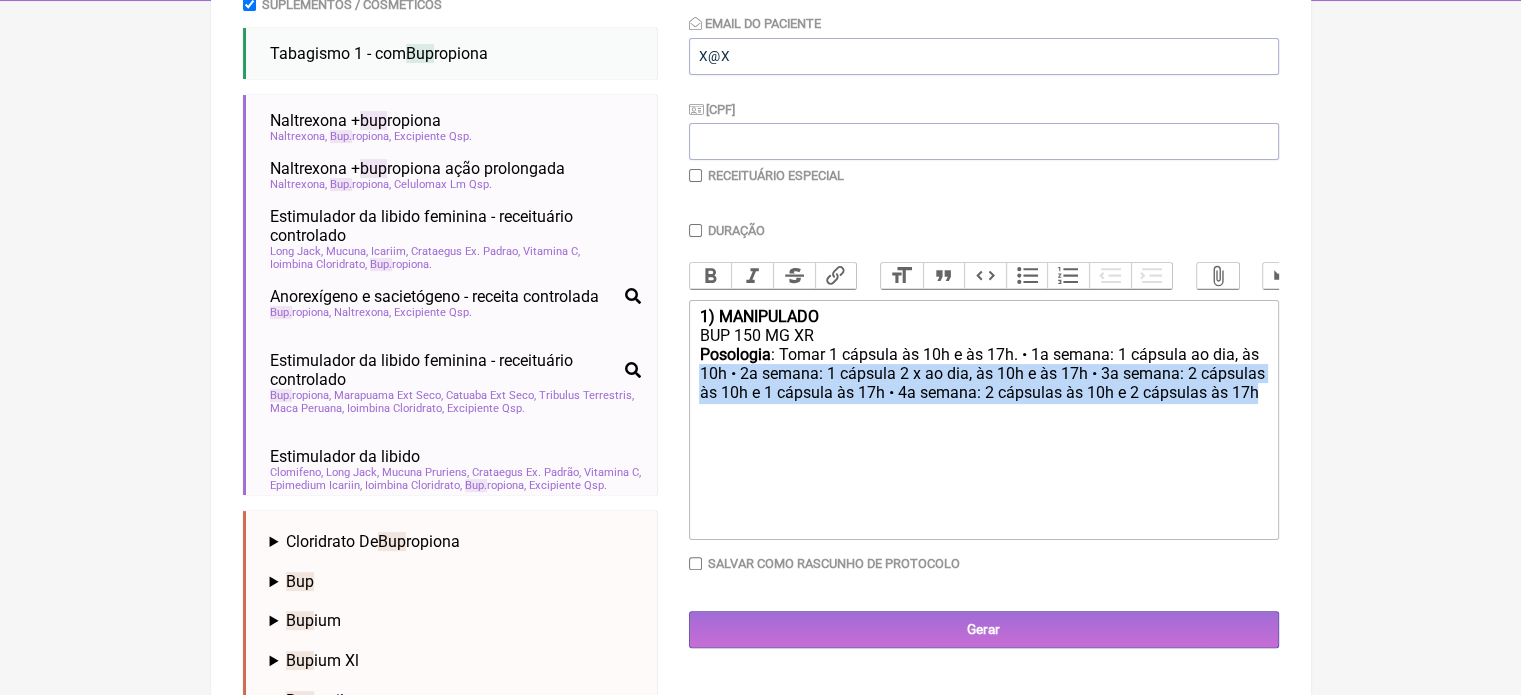 drag, startPoint x: 1256, startPoint y: 408, endPoint x: 680, endPoint y: 391, distance: 576.2508 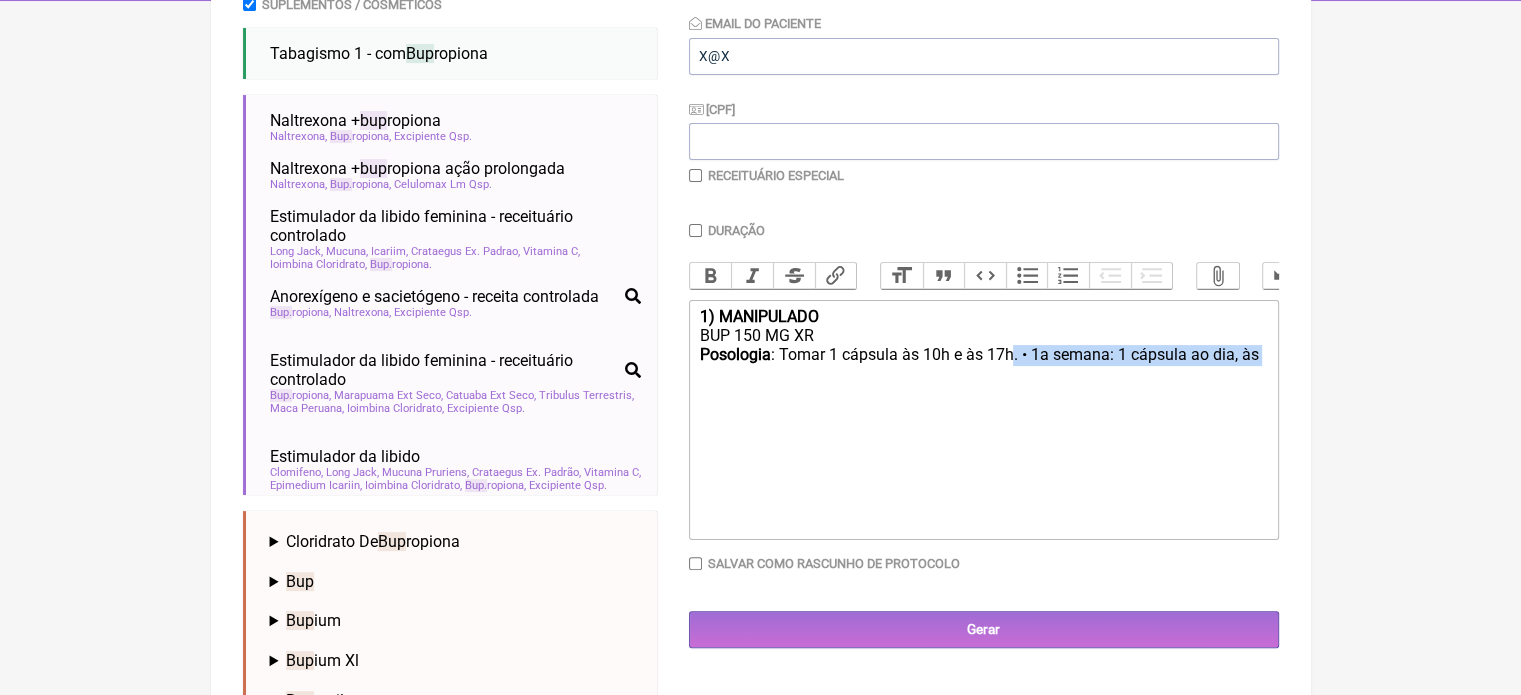 drag, startPoint x: 1263, startPoint y: 367, endPoint x: 1013, endPoint y: 374, distance: 250.09798 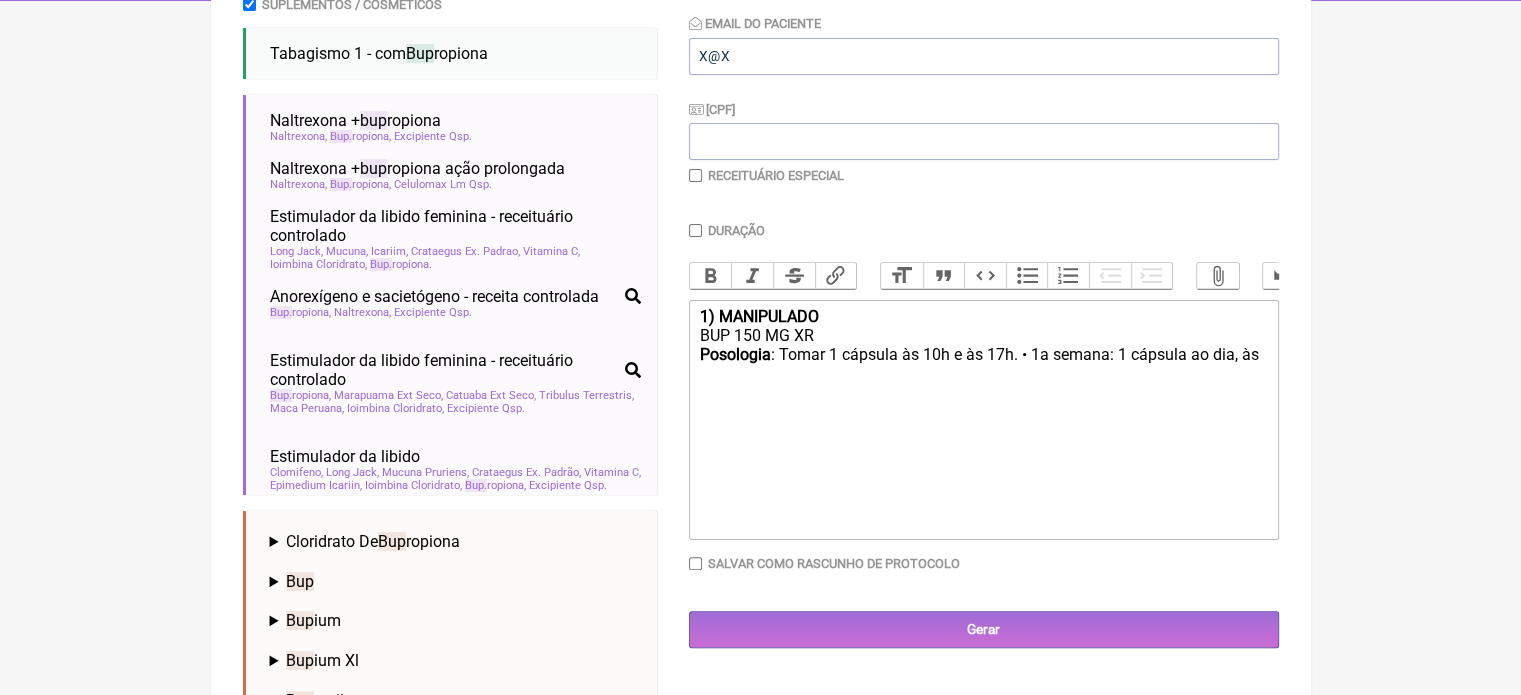 drag, startPoint x: 1188, startPoint y: 407, endPoint x: 1210, endPoint y: 400, distance: 23.086792 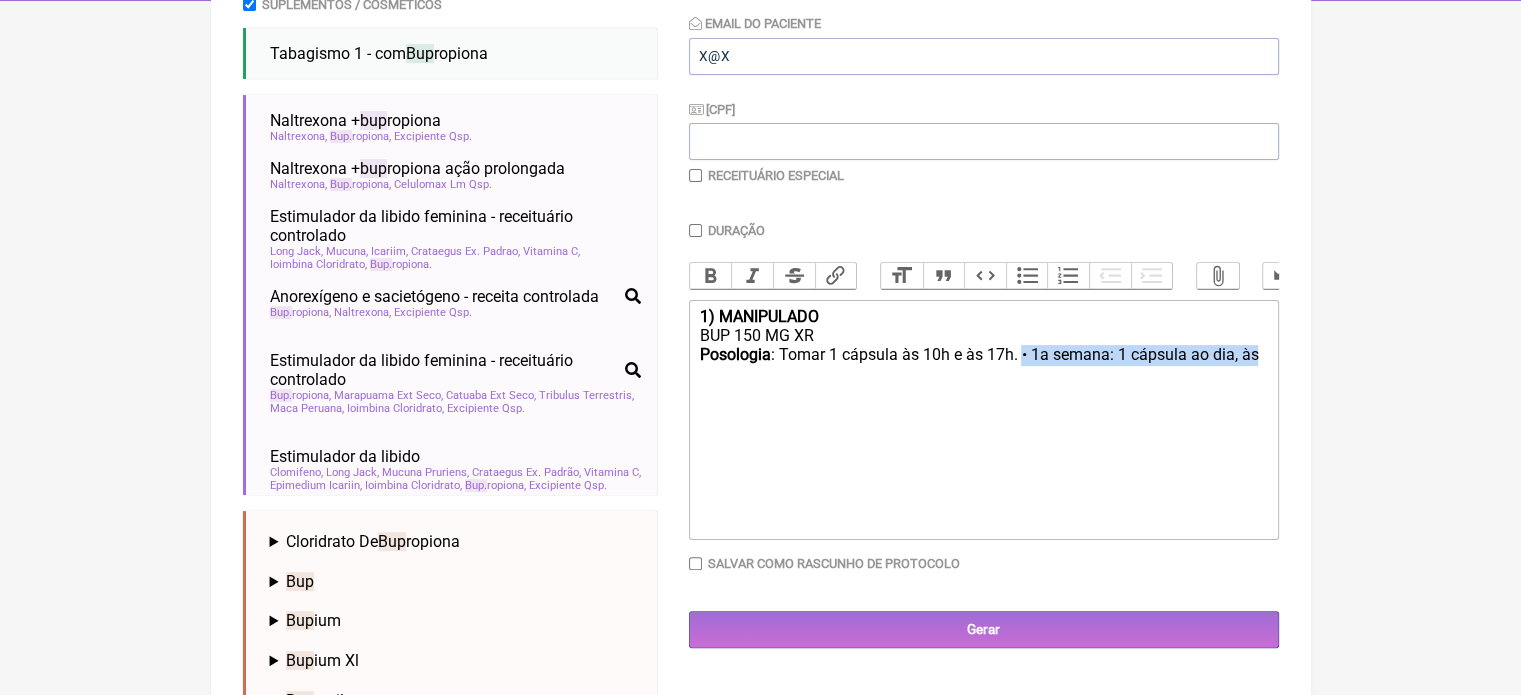 drag, startPoint x: 1257, startPoint y: 370, endPoint x: 1020, endPoint y: 371, distance: 237.0021 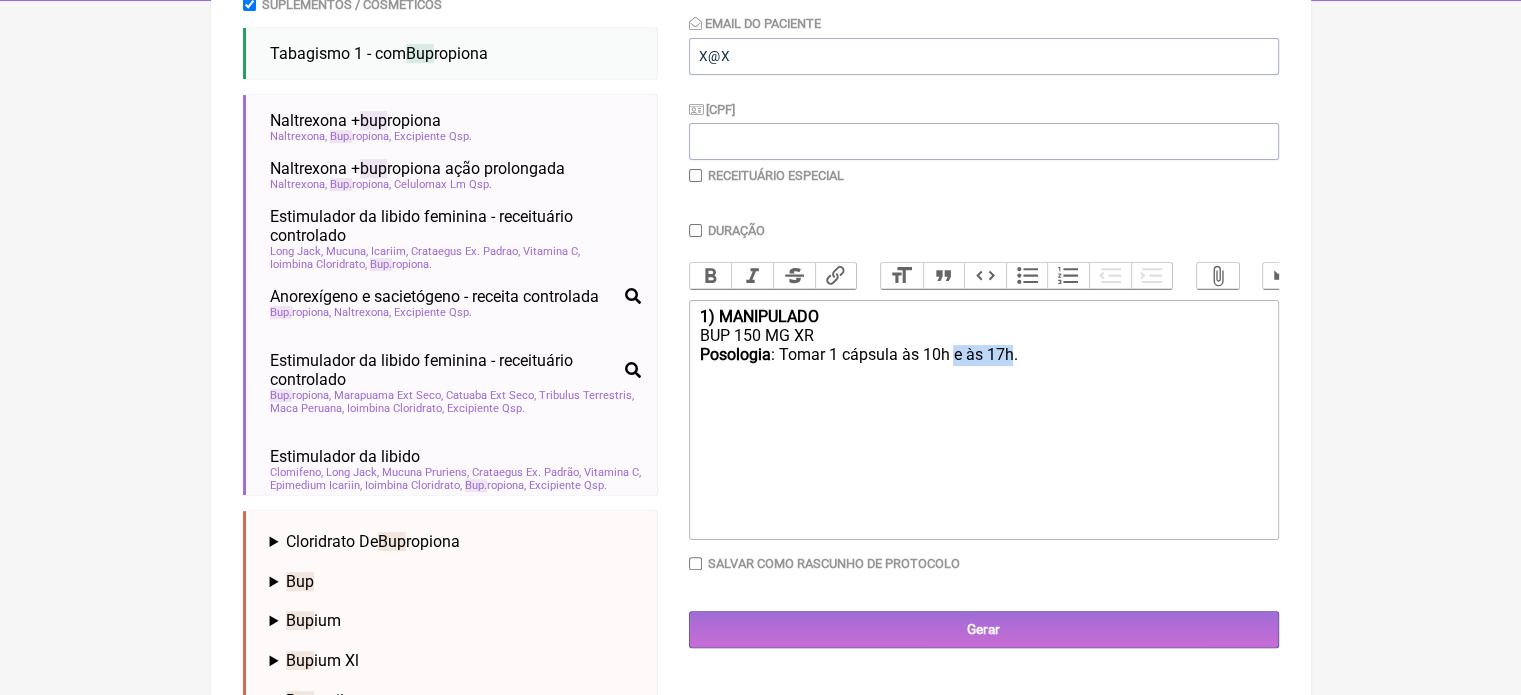 drag, startPoint x: 1012, startPoint y: 367, endPoint x: 953, endPoint y: 368, distance: 59.008472 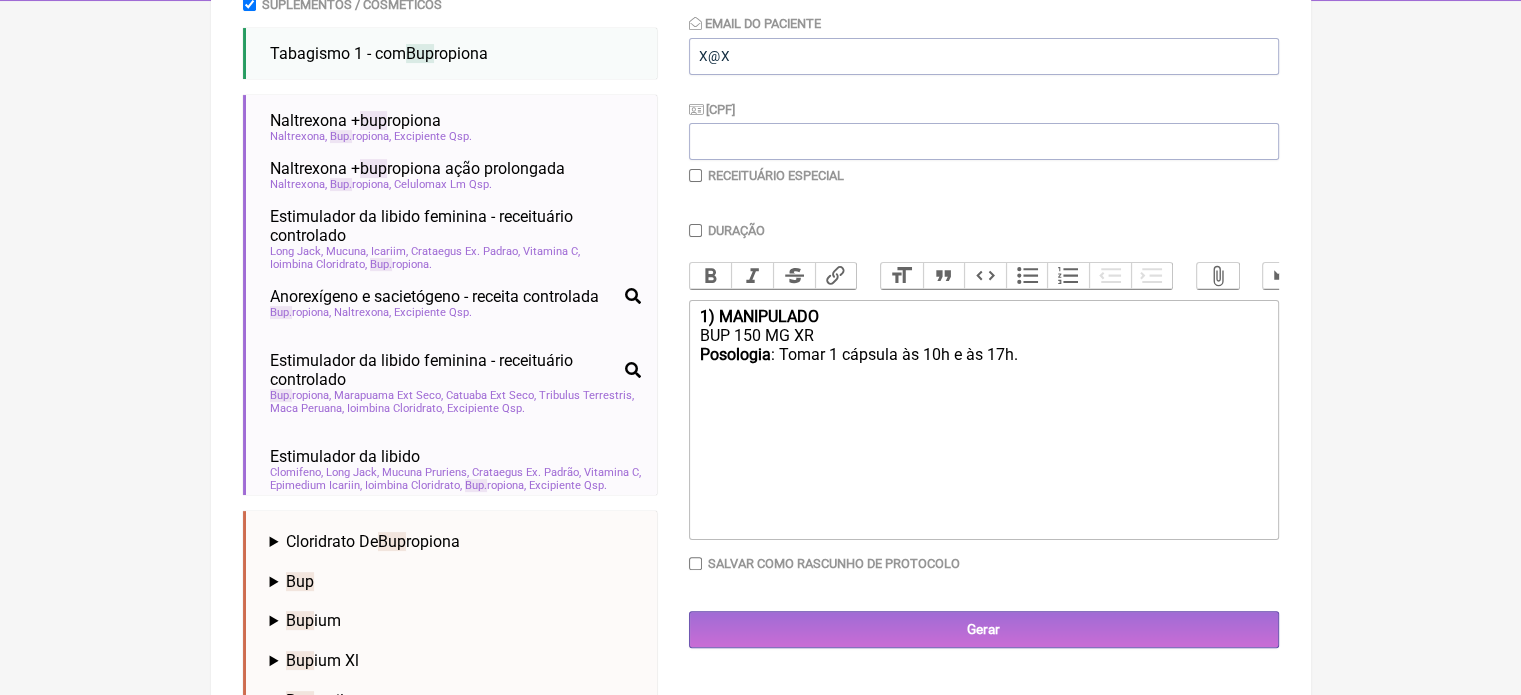 type on "<div><strong>1) MANIPULADO</strong></div><div>BUP 150 MG XR</div><div><strong>Posologia</strong>: Tomar 1 cápsula às 10h ..&nbsp; &nbsp;ㅤ<br><br></div>" 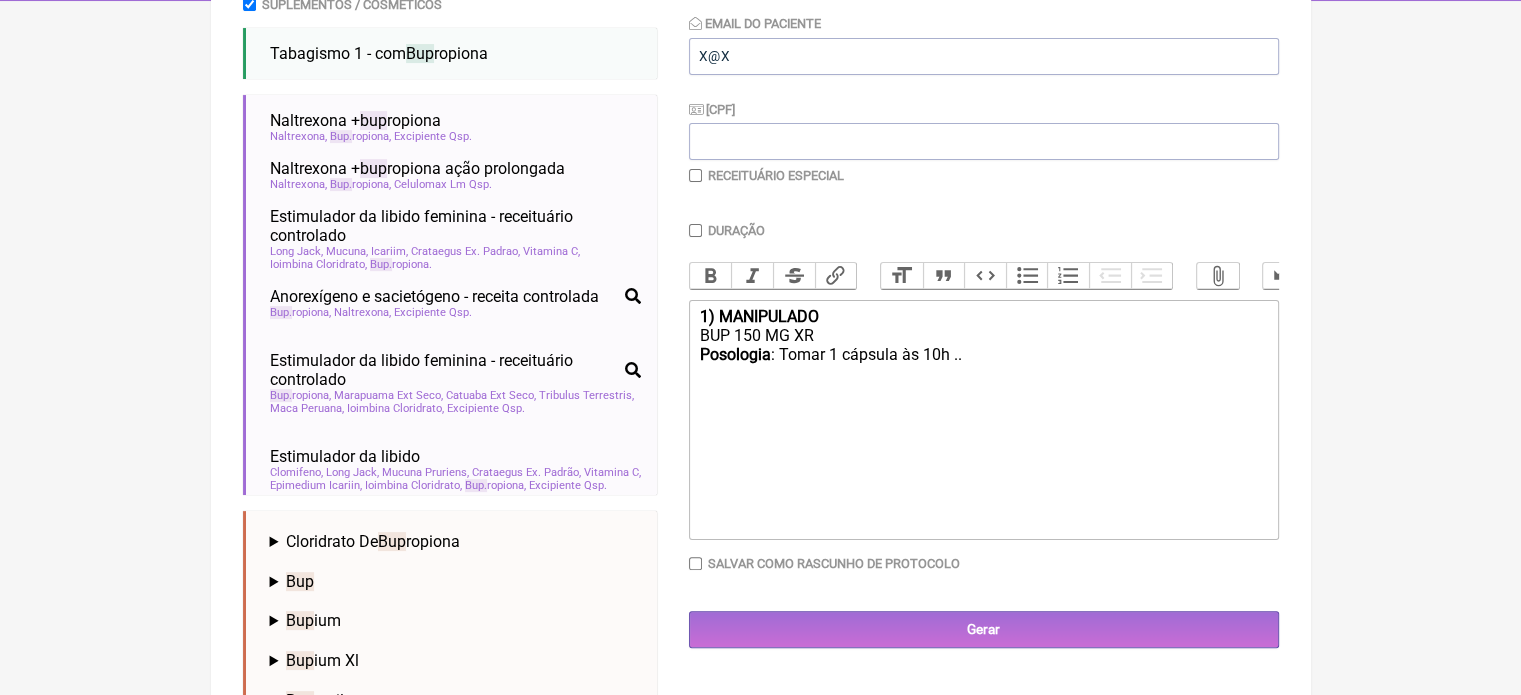 click at bounding box center (695, 175) 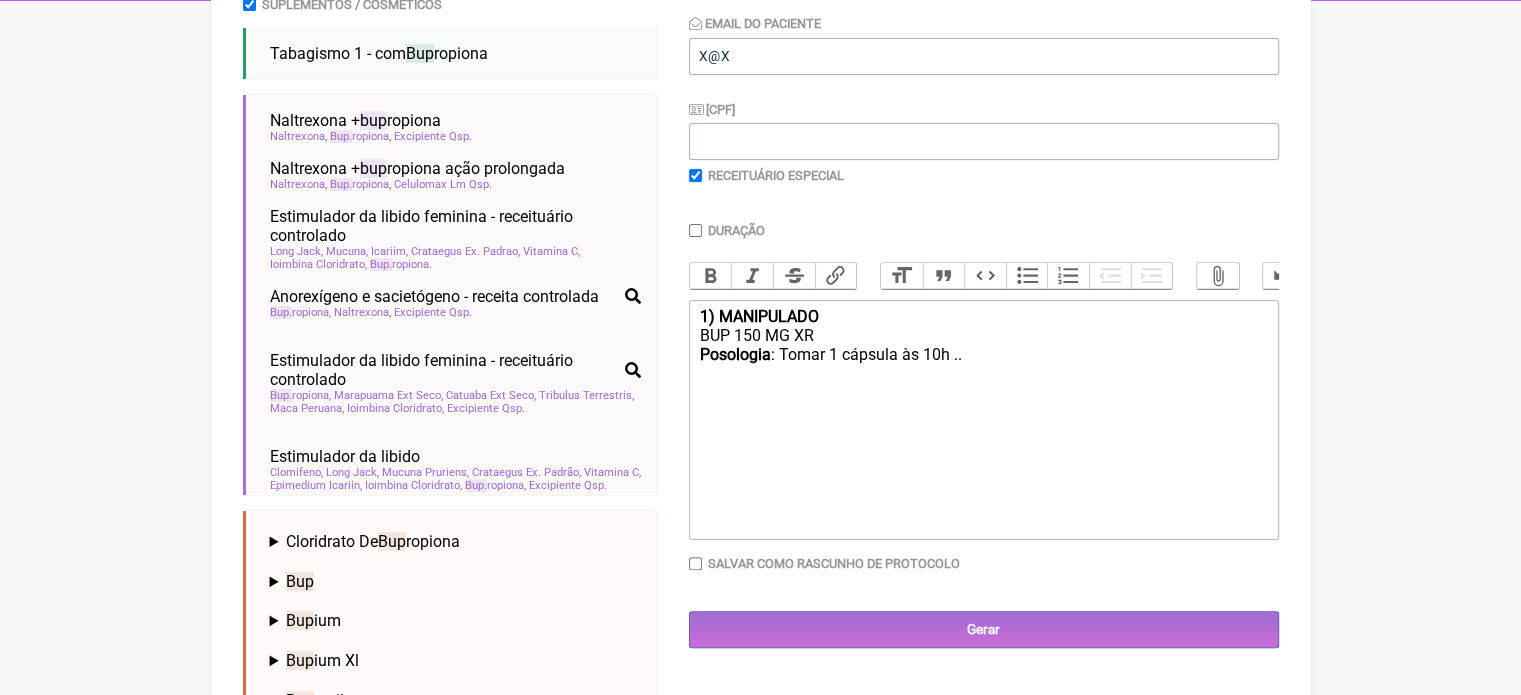 checkbox on "true" 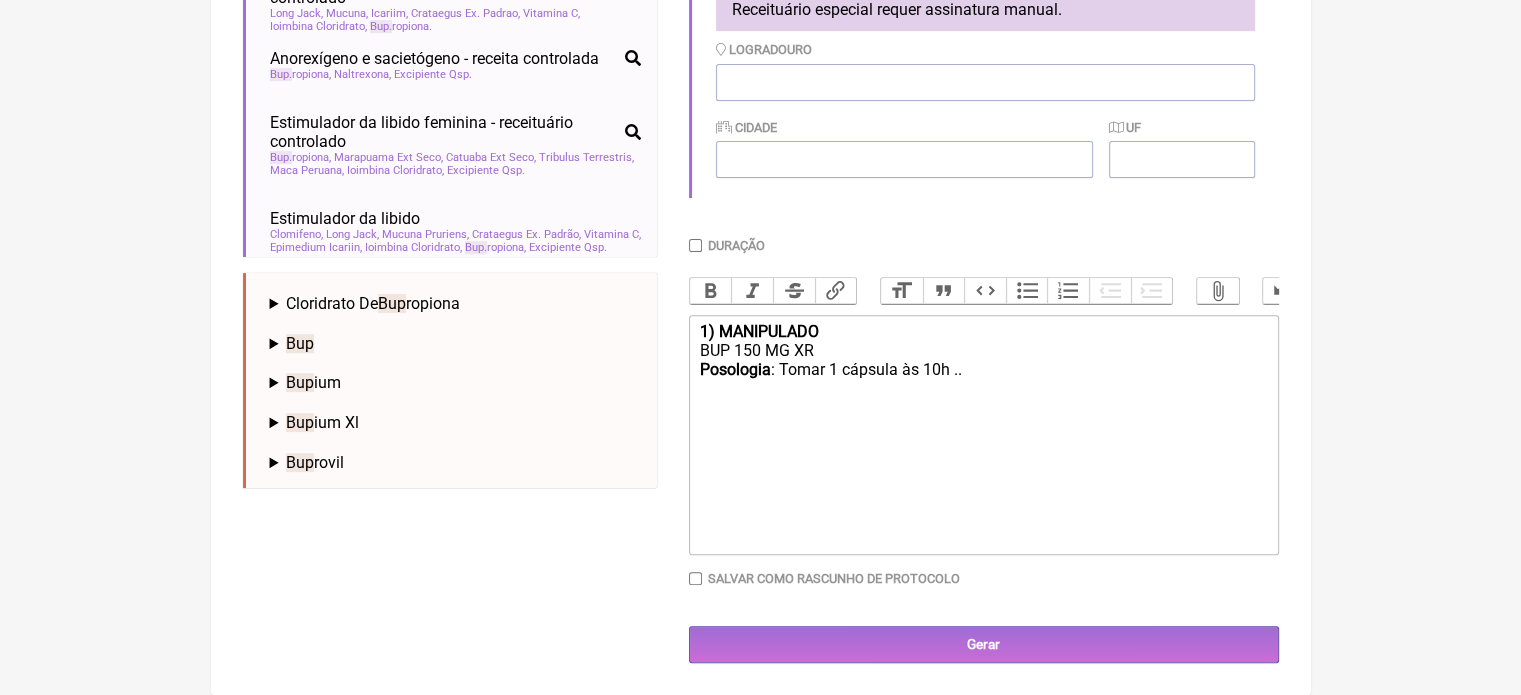 scroll, scrollTop: 654, scrollLeft: 0, axis: vertical 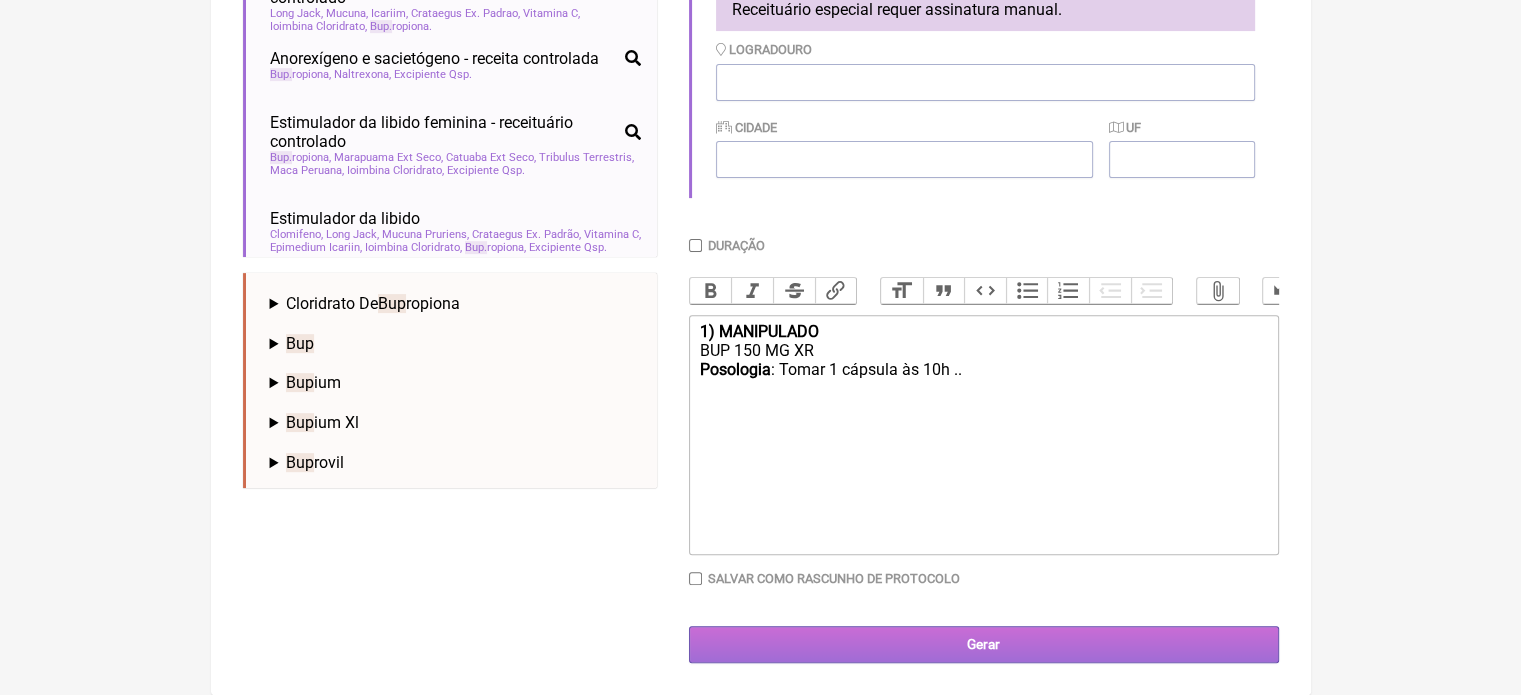 click on "Gerar" at bounding box center [984, 644] 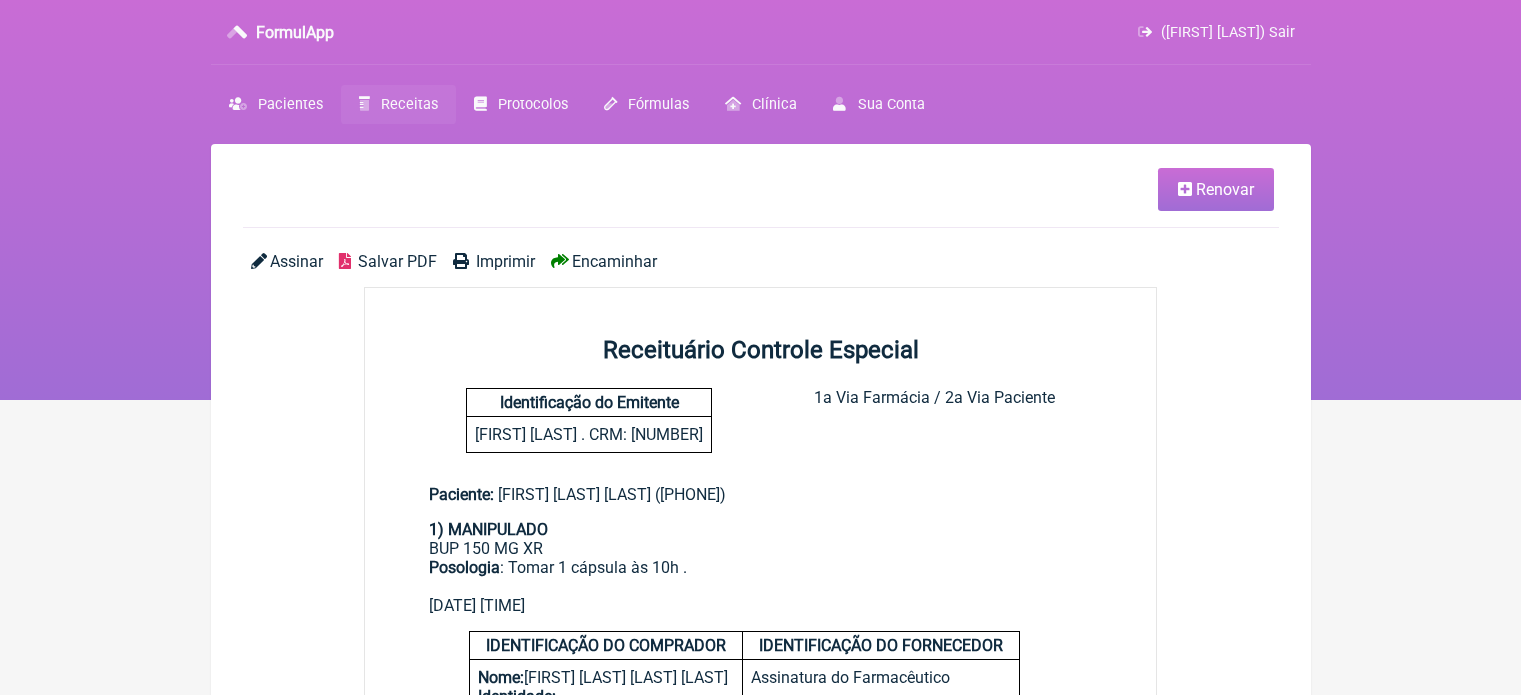 scroll, scrollTop: 0, scrollLeft: 0, axis: both 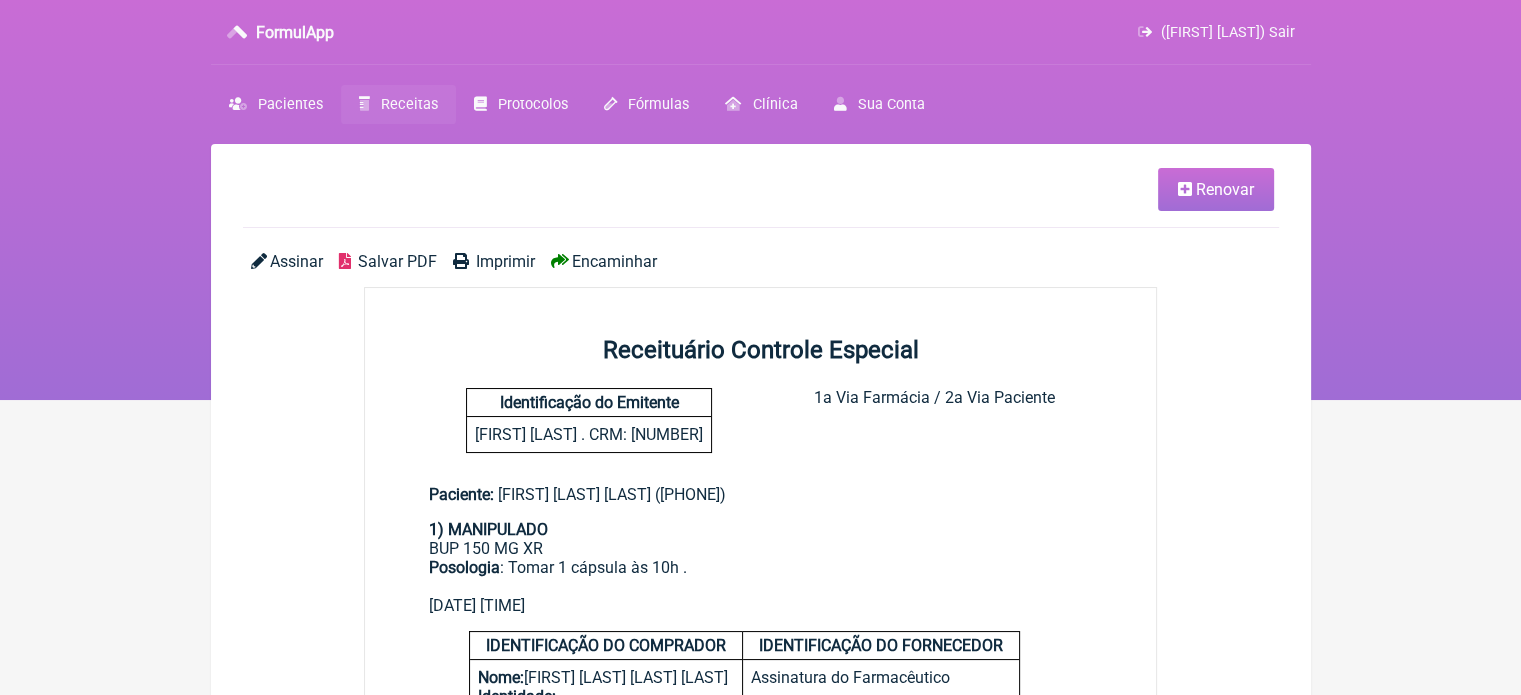 click on "Imprimir" at bounding box center (505, 261) 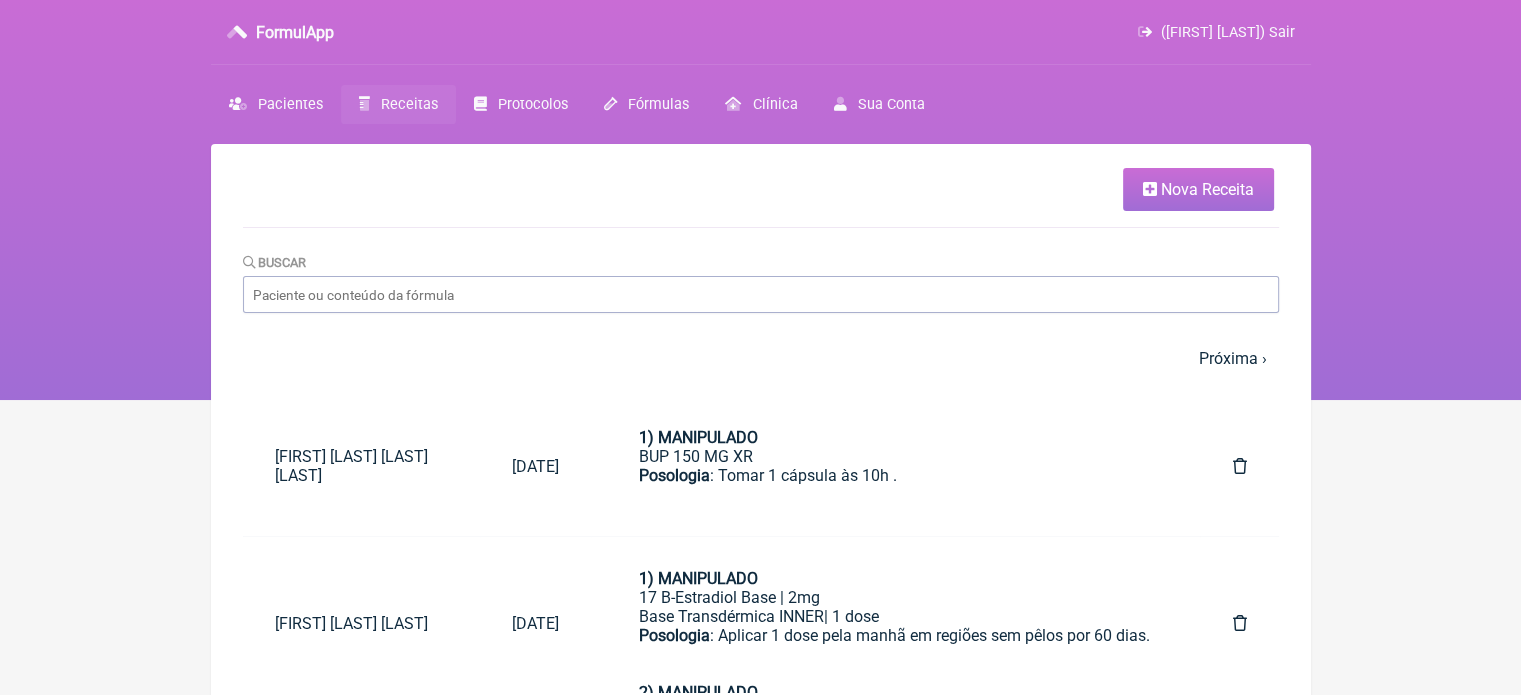 click at bounding box center (1150, 189) 